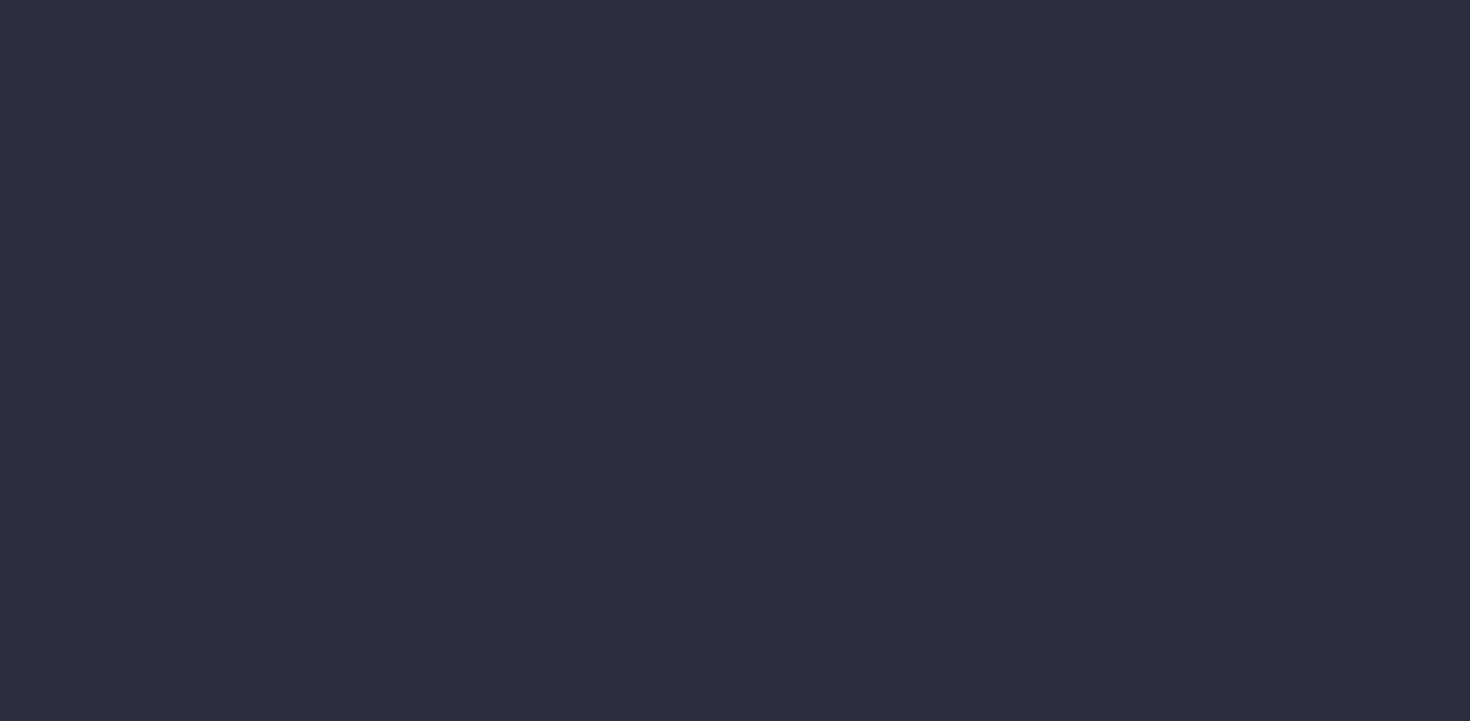 scroll, scrollTop: 0, scrollLeft: 0, axis: both 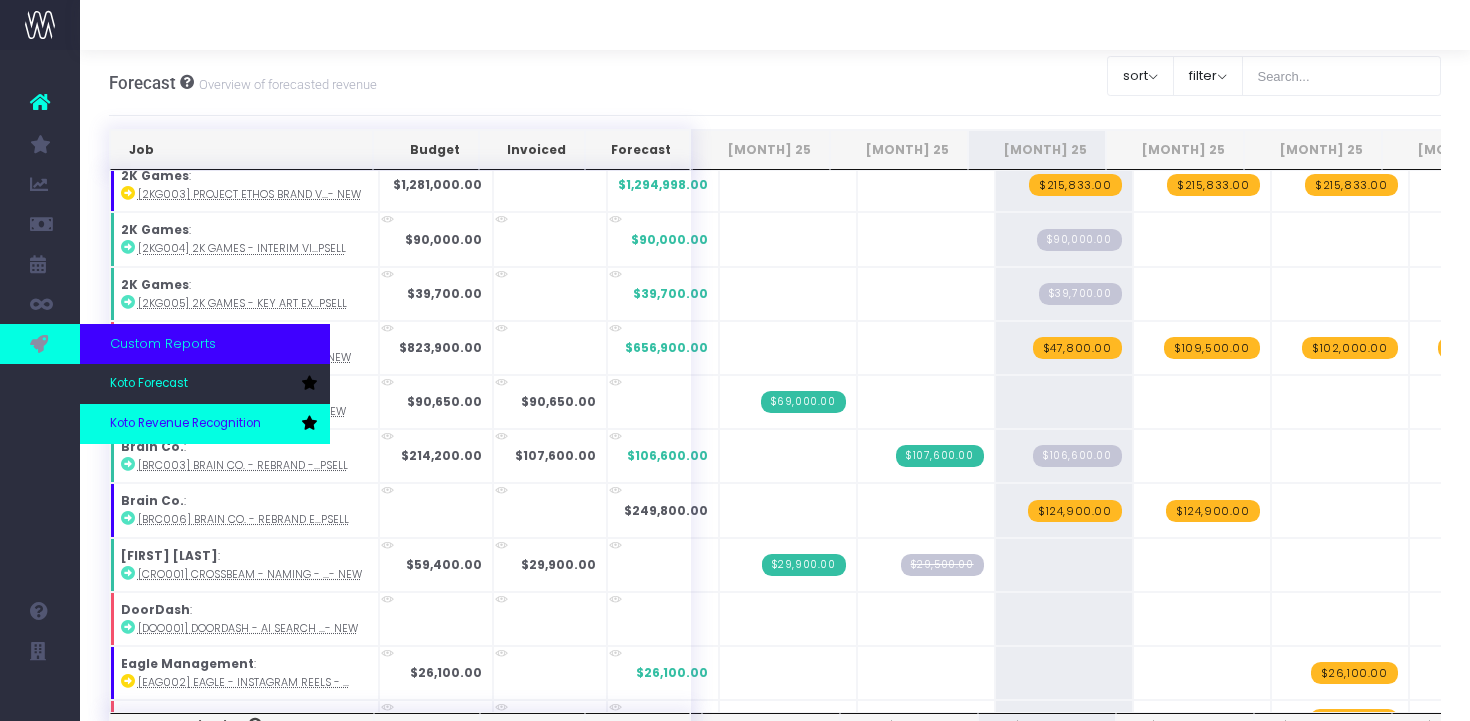click on "Koto Revenue Recognition" at bounding box center [185, 424] 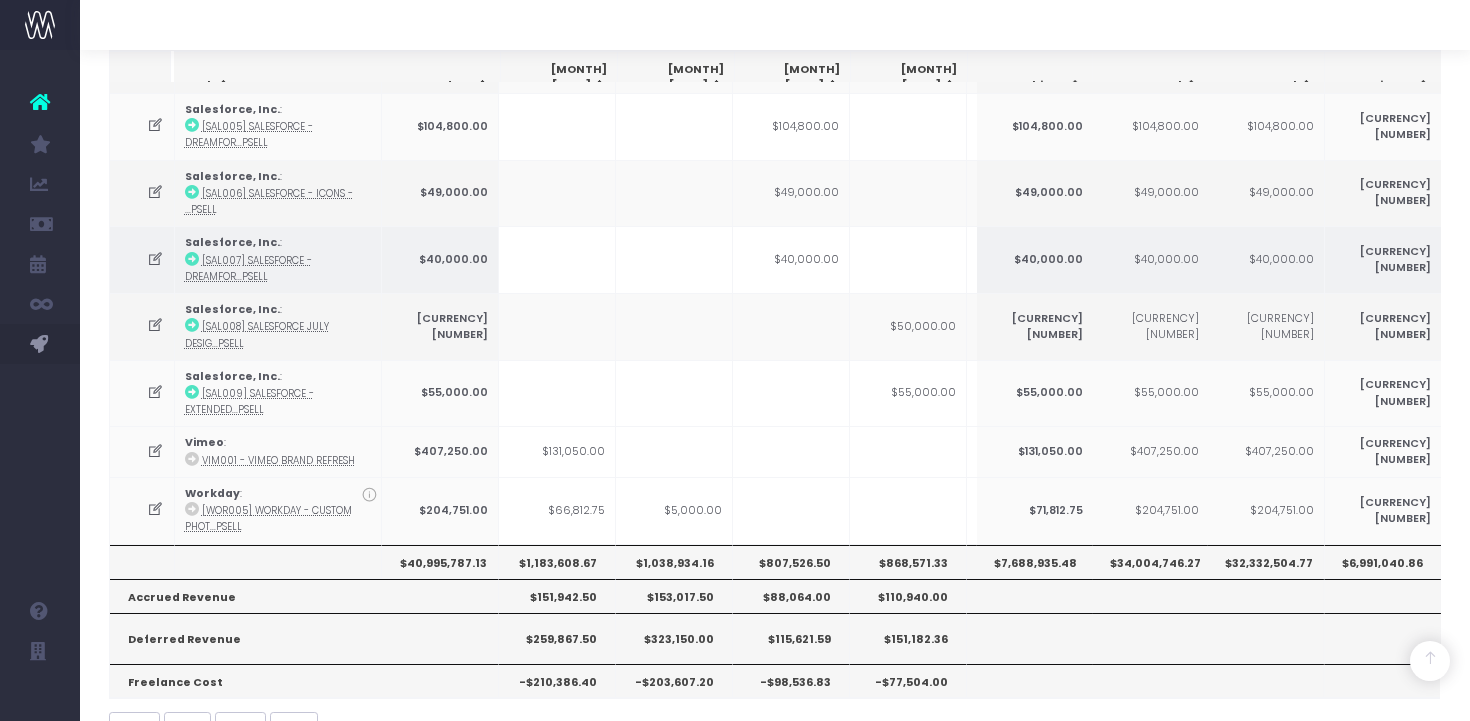 scroll, scrollTop: 2163, scrollLeft: 0, axis: vertical 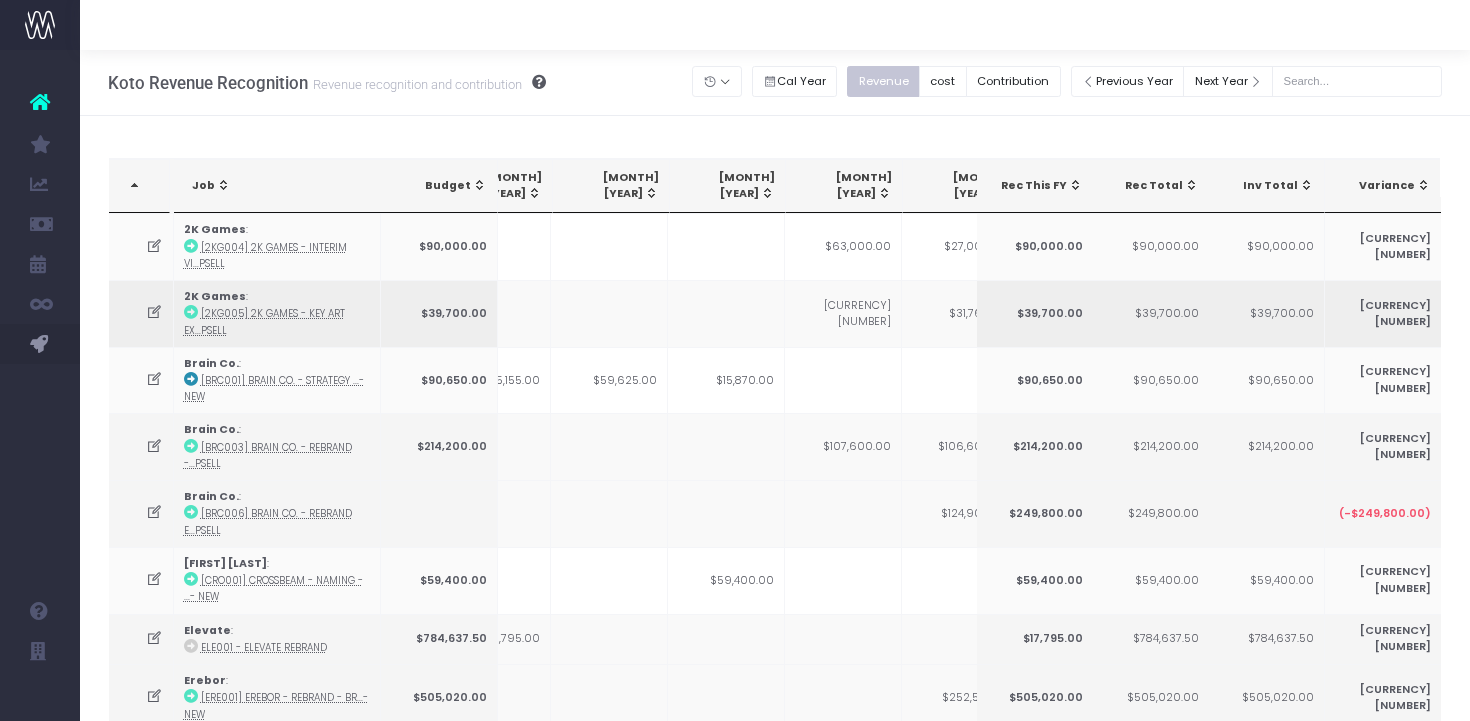 click on "[CURRENCY][NUMBER]" at bounding box center (843, 313) 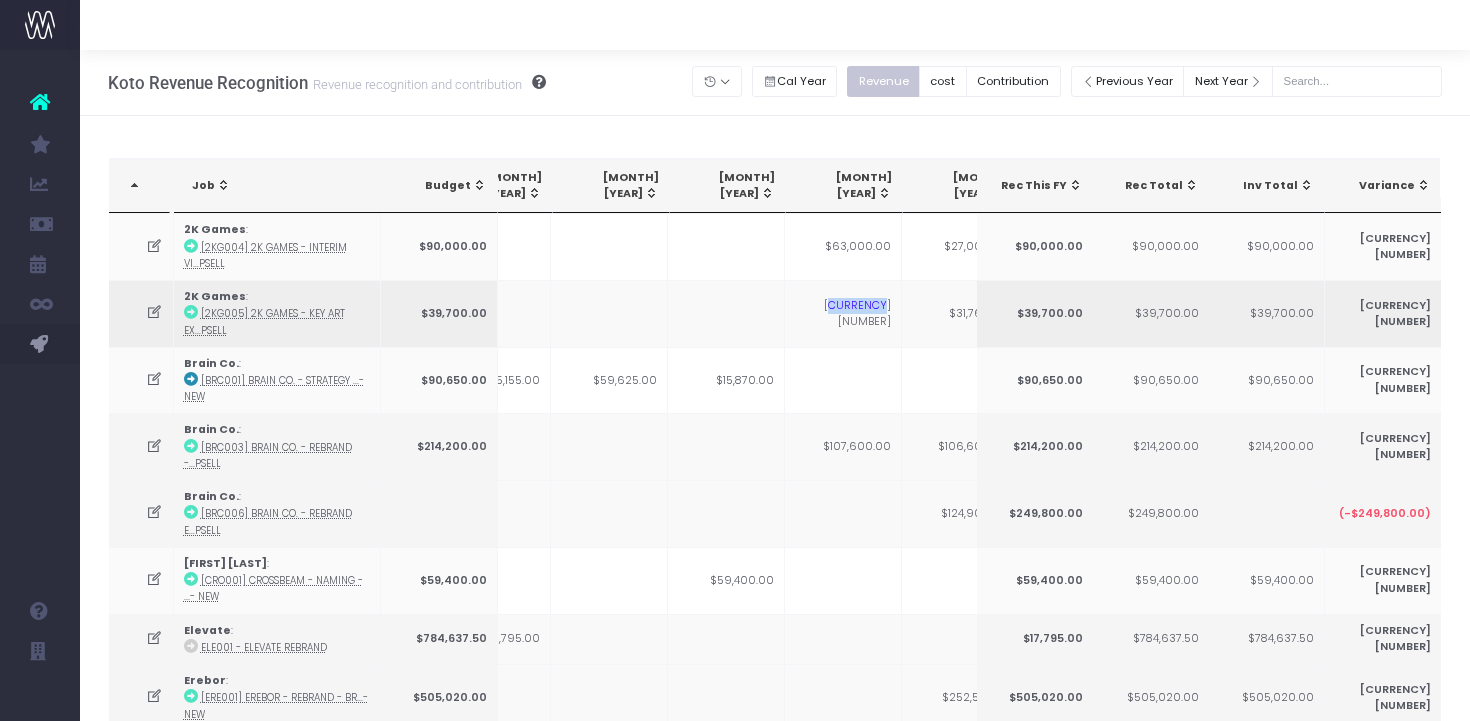 click on "[CURRENCY][NUMBER]" at bounding box center (843, 313) 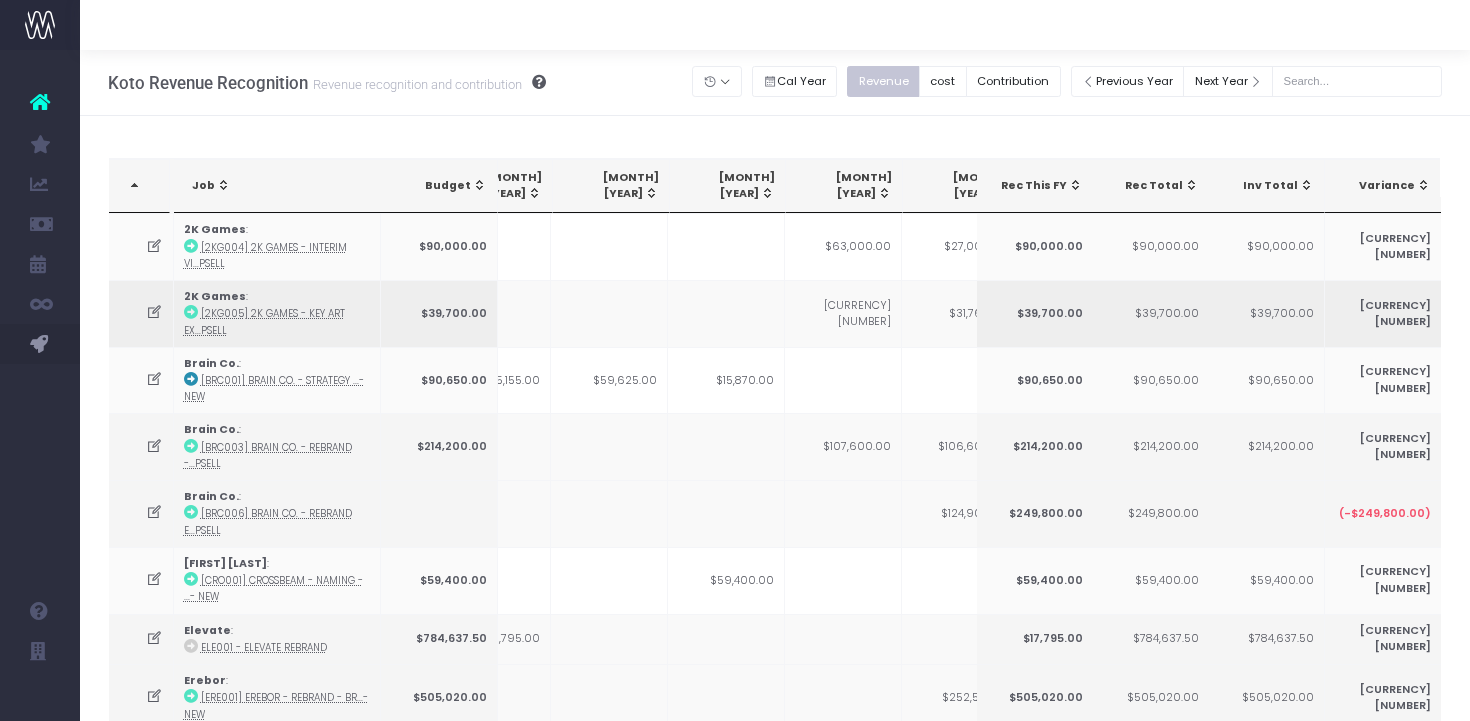 click at bounding box center (154, 312) 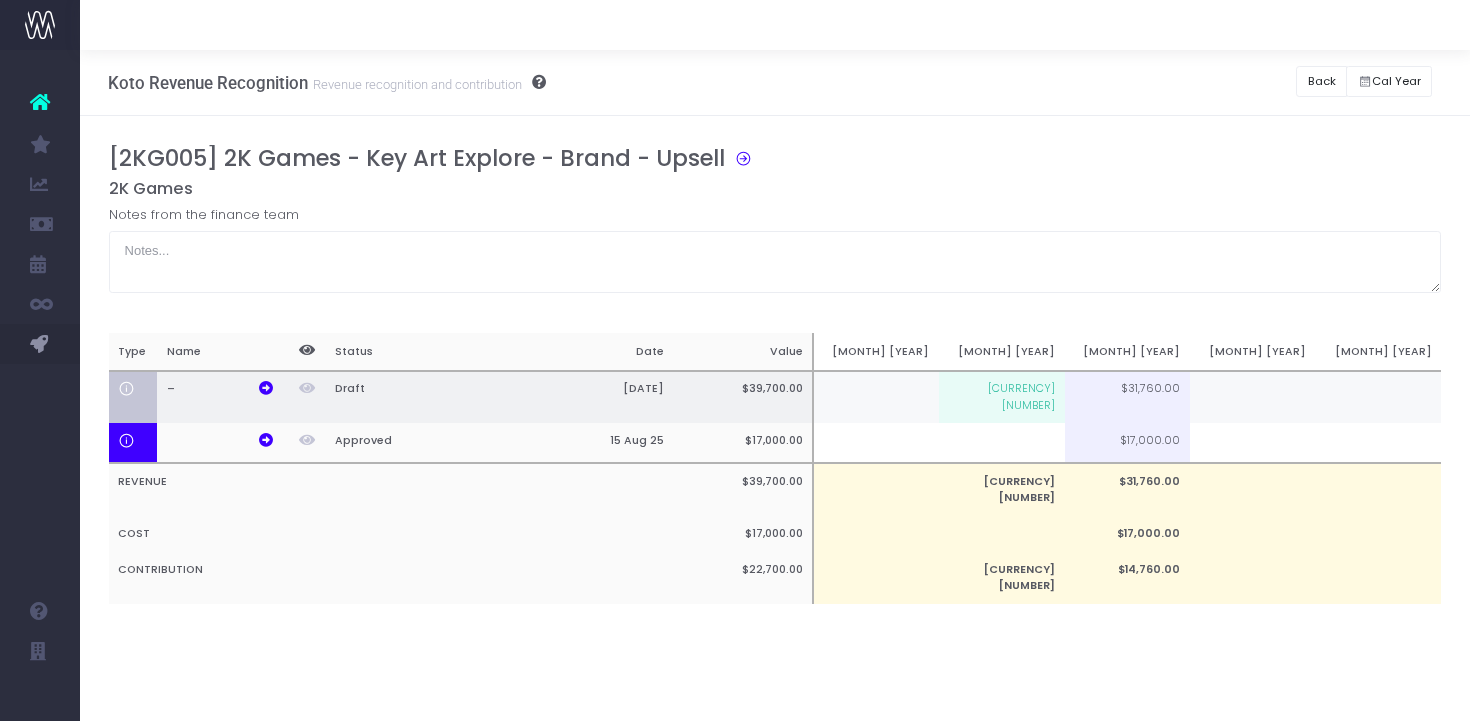 click on "[CURRENCY][NUMBER]" at bounding box center [1002, 397] 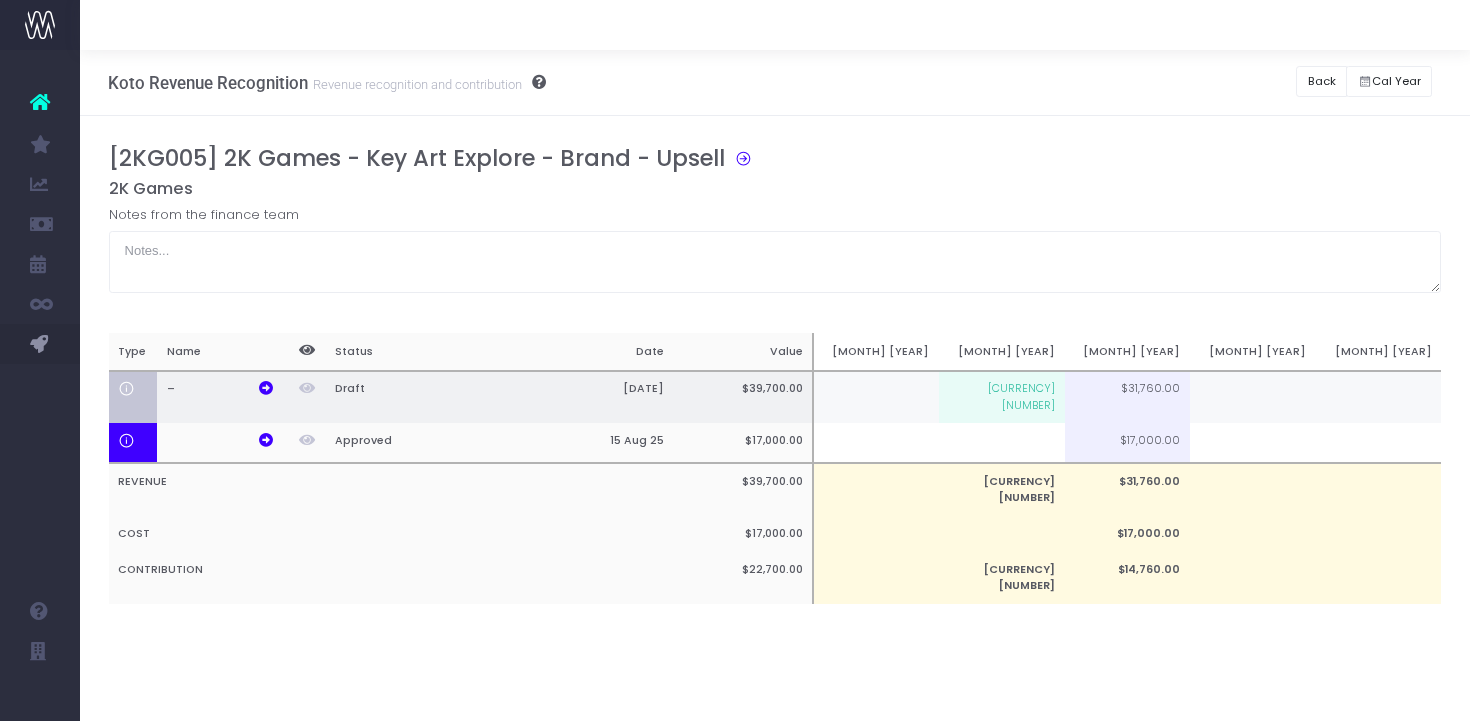 click on "[CURRENCY][NUMBER]" at bounding box center [1002, 397] 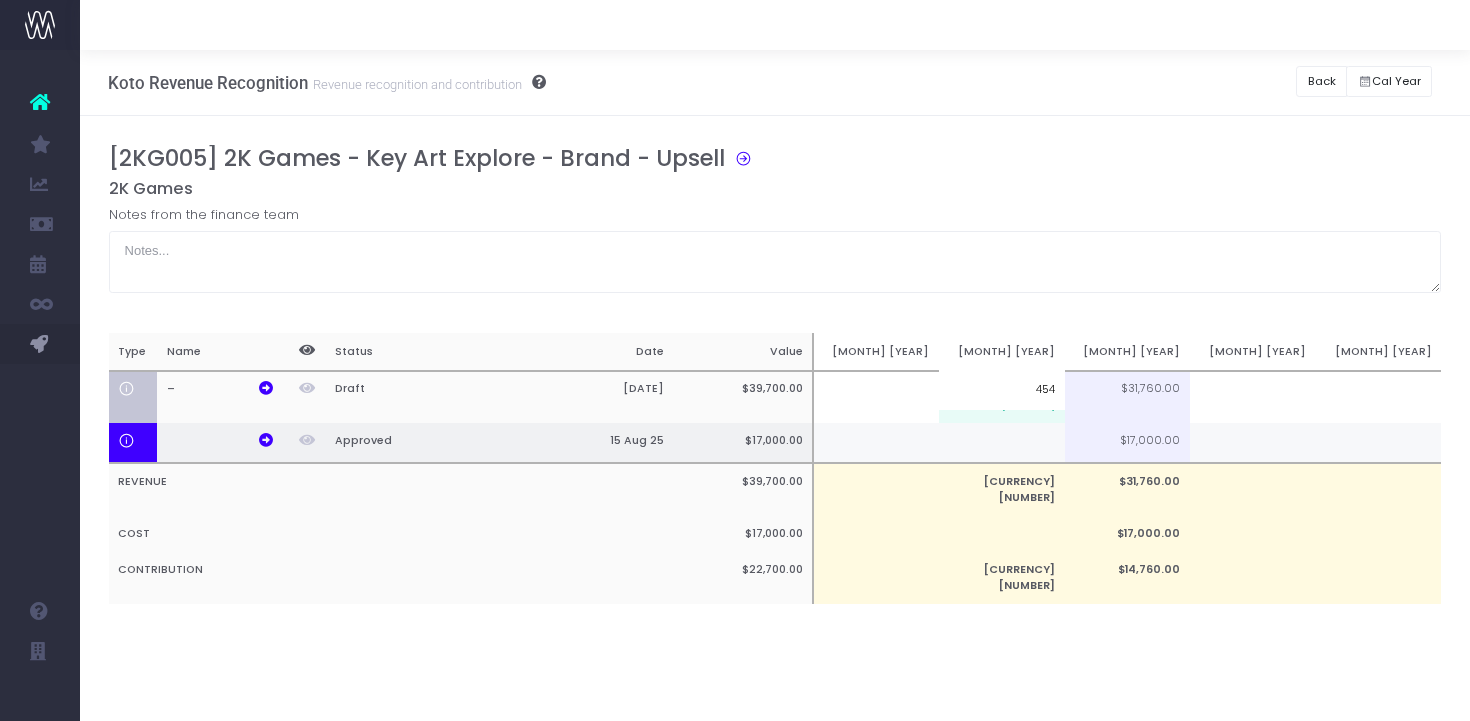 type on "[NUMBER]" 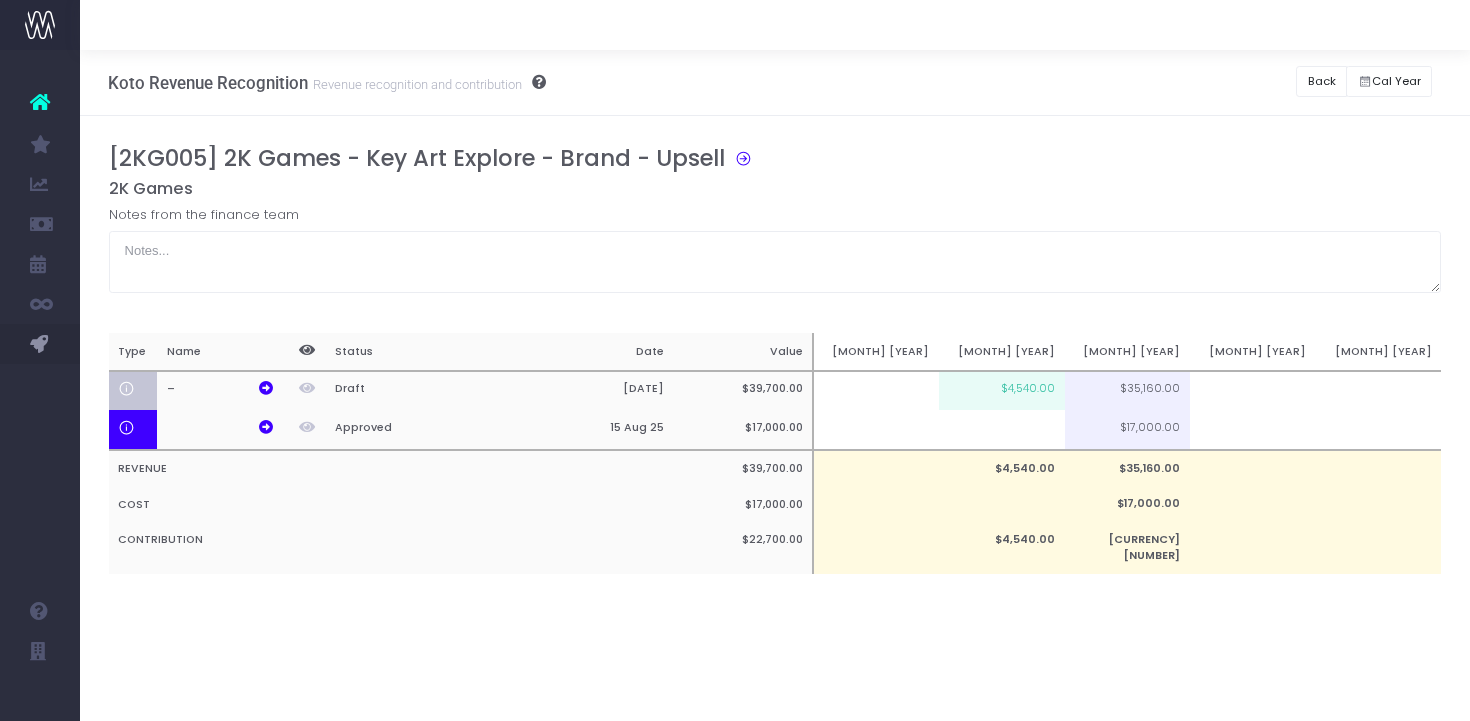 click on "[2KG005] 2K Games - Key Art Explore - Brand - Upsell
2K Games
Notes from the finance team
Type
Name
Status
Date
Value
Jun 25 Jul 25 Aug 25 Sep 25 Oct 25
–  Draft 30 Aug 25 $39,700.00 $4,540.00 $35,160.00   Approved 15 Aug 25 $17,000.00 $17,000.00
REVENUE $39,700.00 $4,540.00 $35,160.00 COST $17,000.00 $17,000.00 CONTRIBUTION $22,700.00 $4,540.00 $18,160.00
4540" at bounding box center [775, 380] 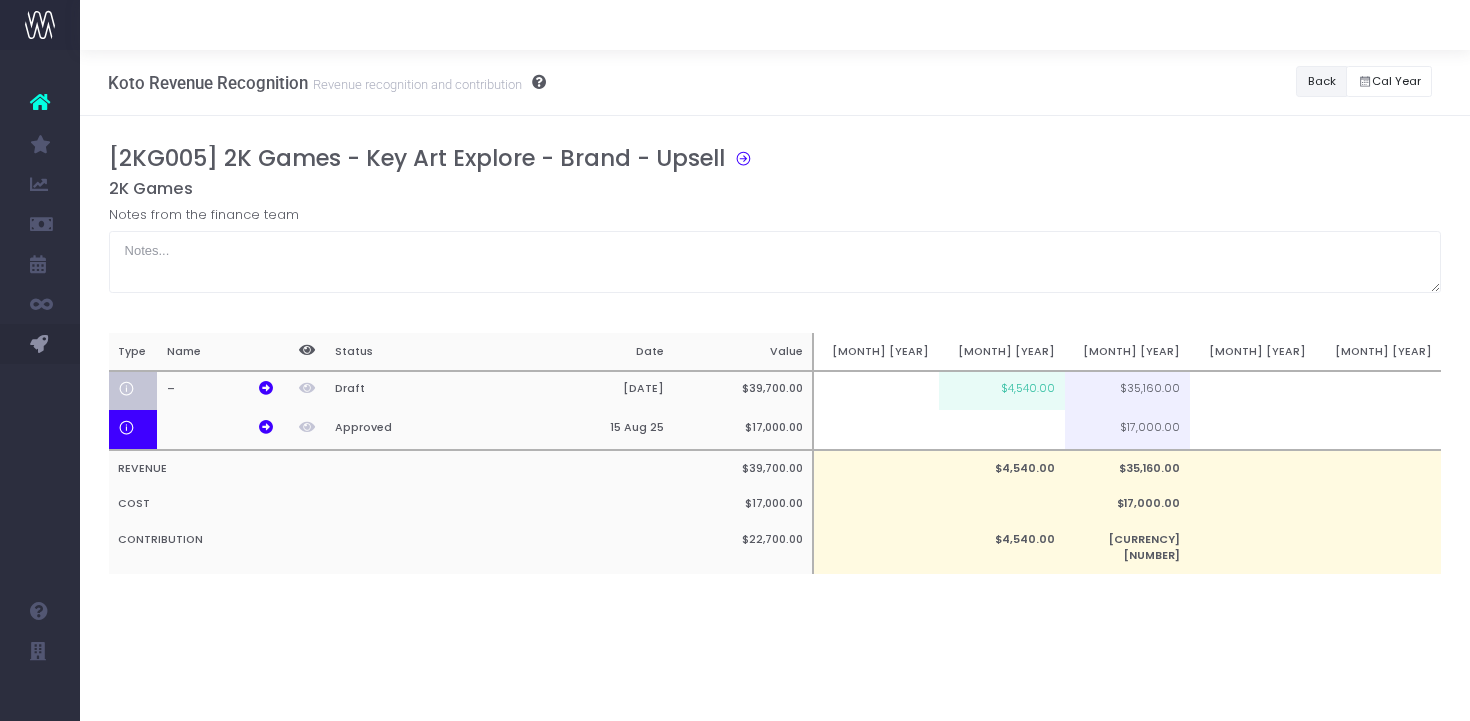 click on "Back" at bounding box center (1321, 81) 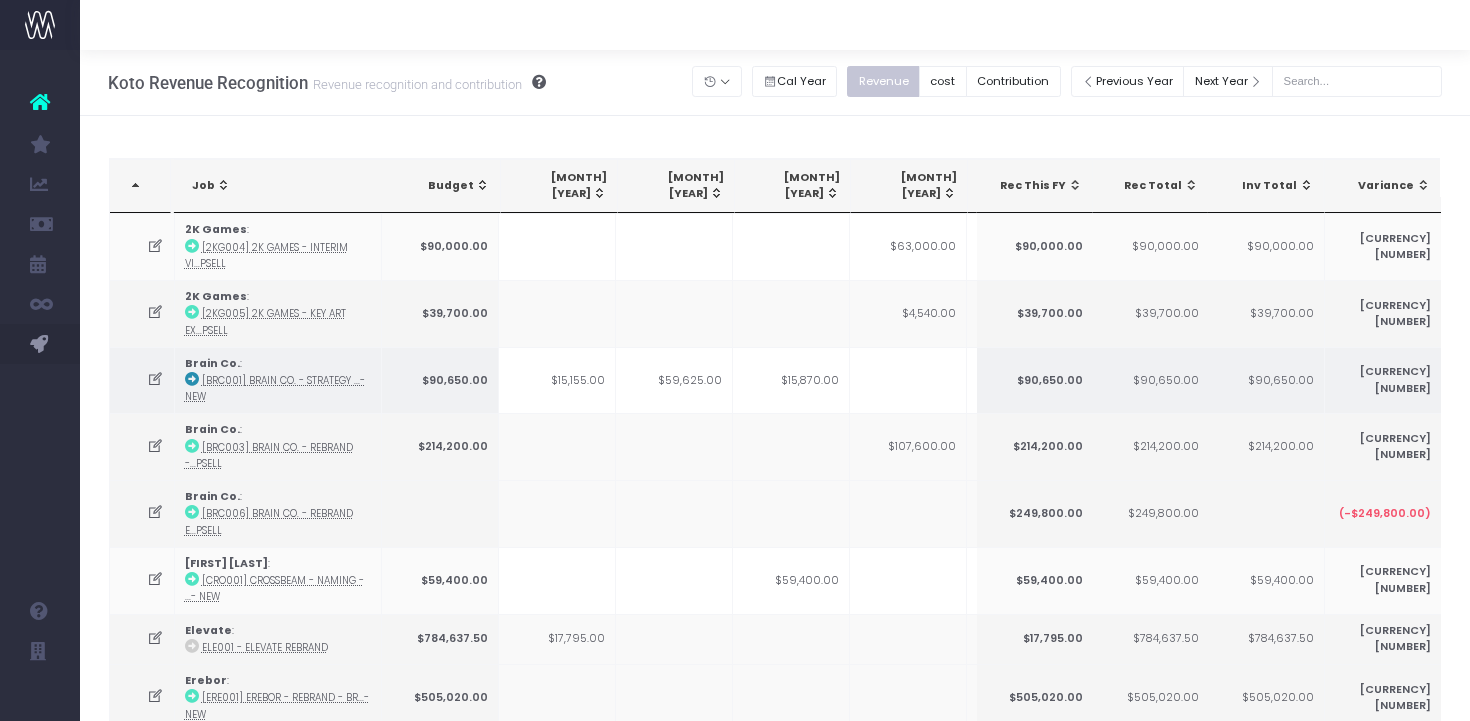 click at bounding box center (908, 380) 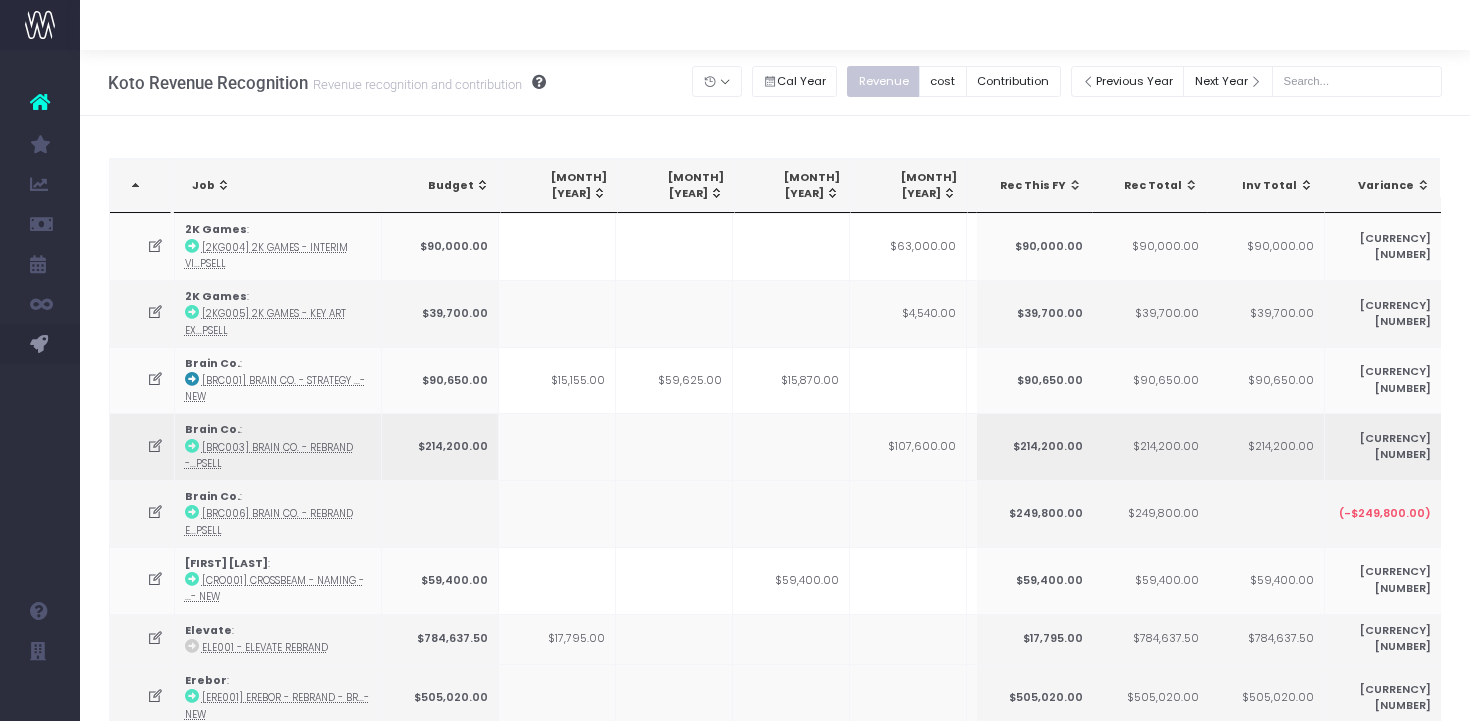 click on "$107,600.00" at bounding box center (908, 446) 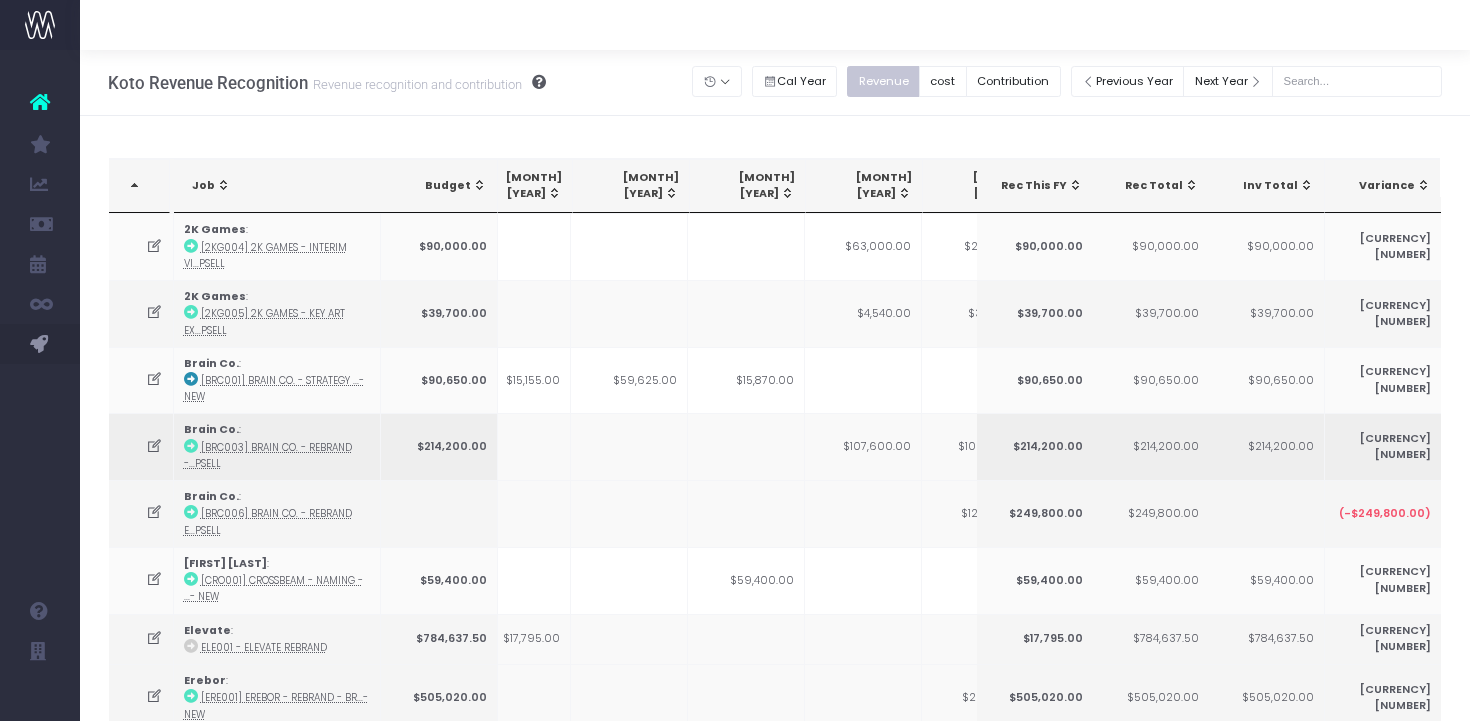 scroll, scrollTop: 0, scrollLeft: 58, axis: horizontal 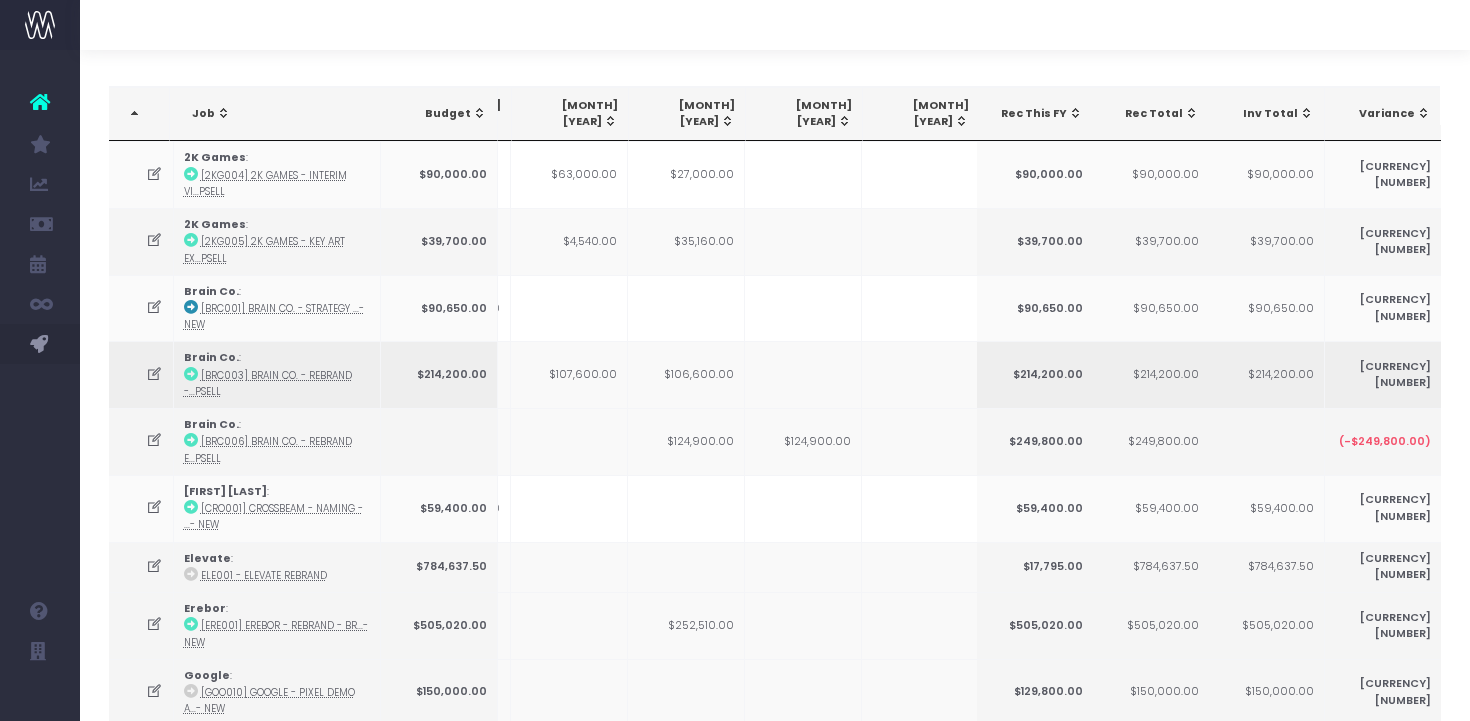 click at bounding box center [154, 374] 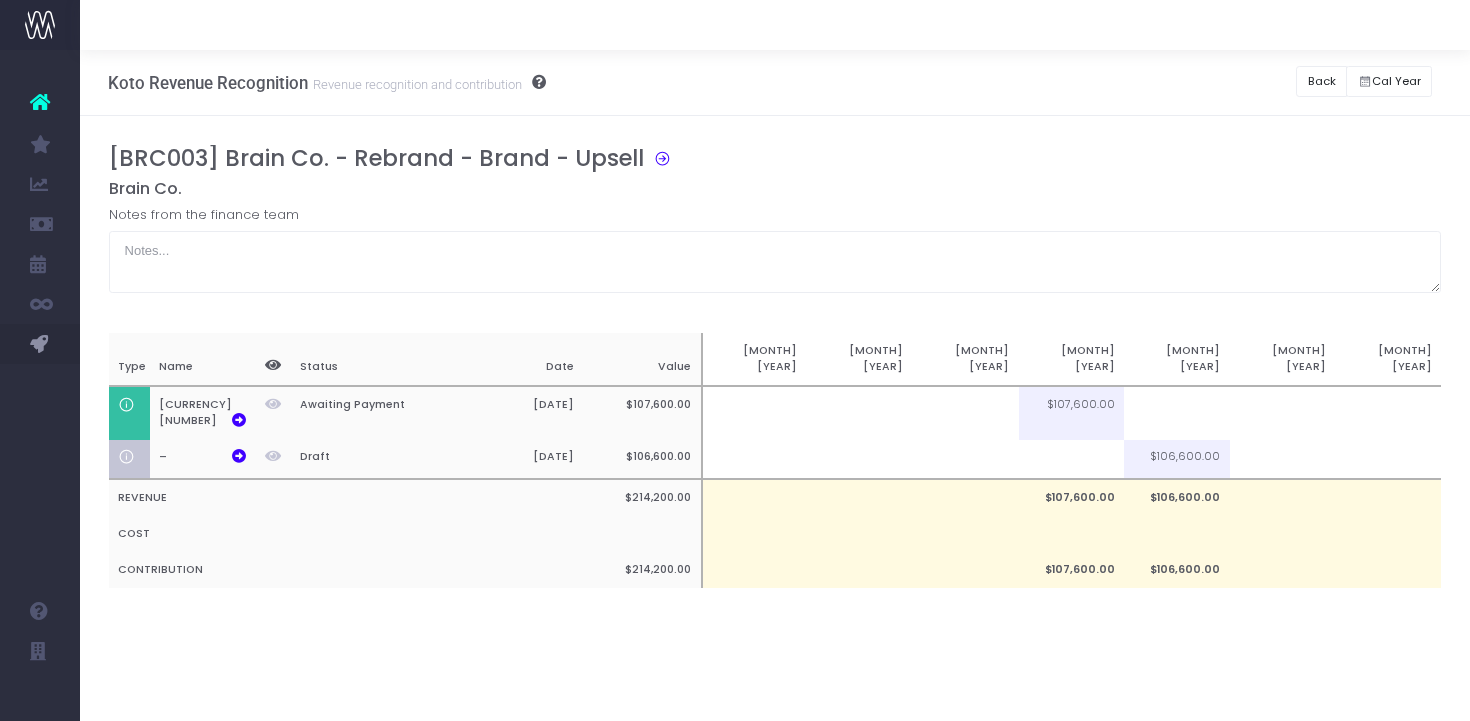 scroll, scrollTop: 0, scrollLeft: 0, axis: both 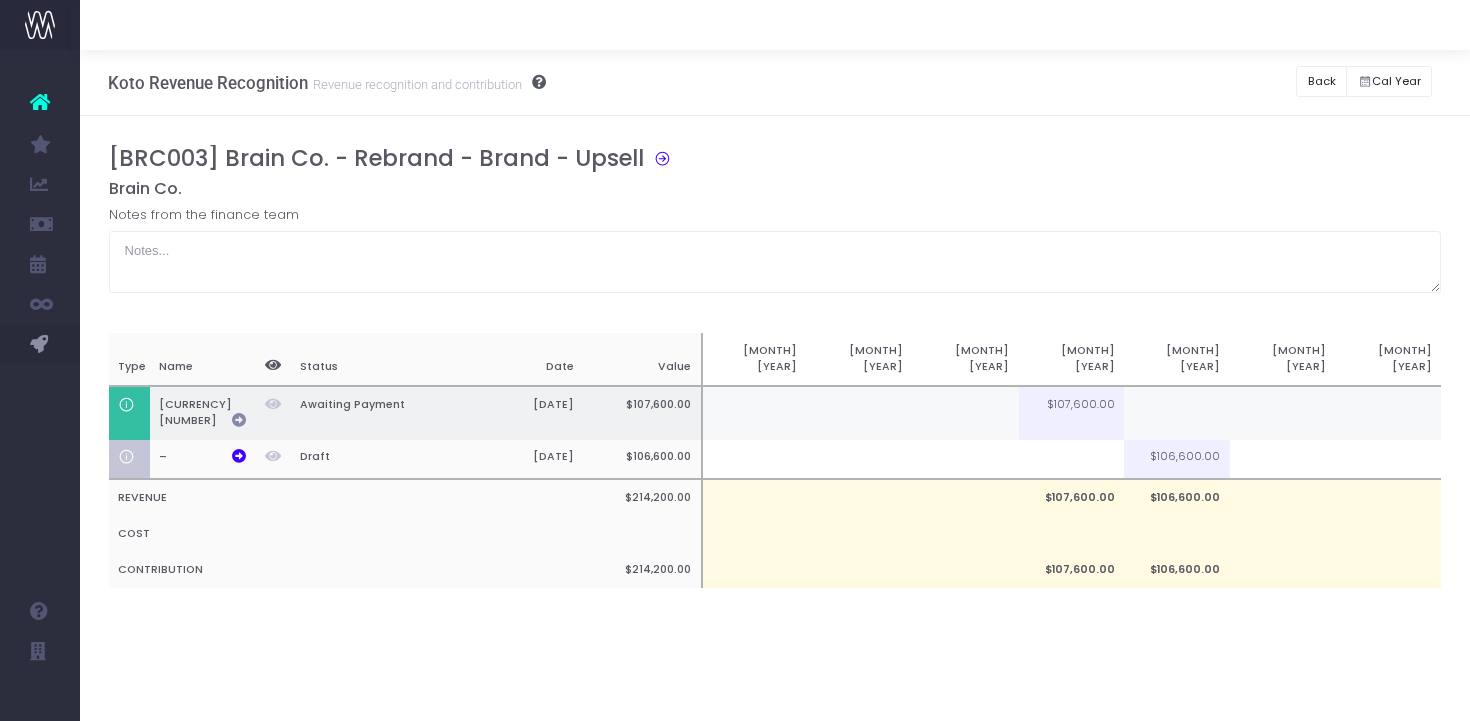 click at bounding box center [239, 420] 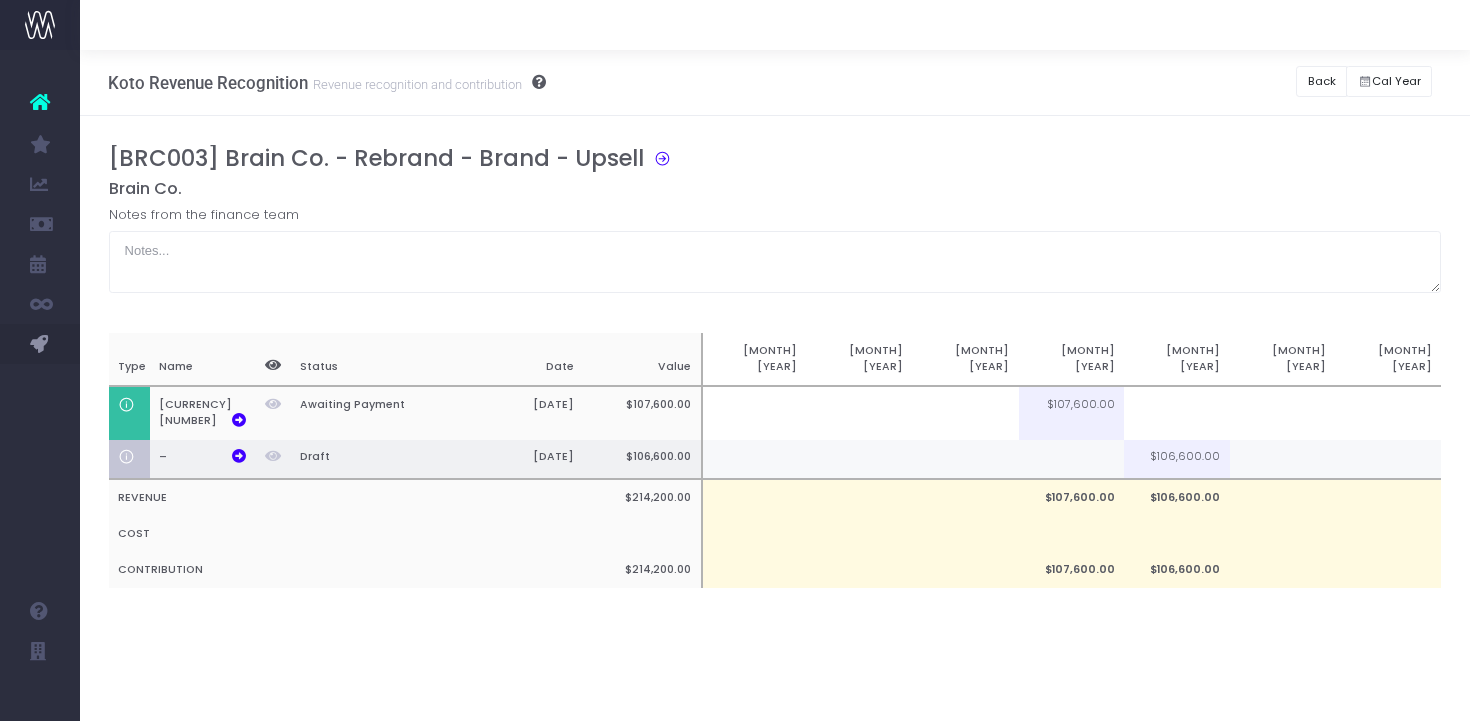 click at bounding box center [1072, 460] 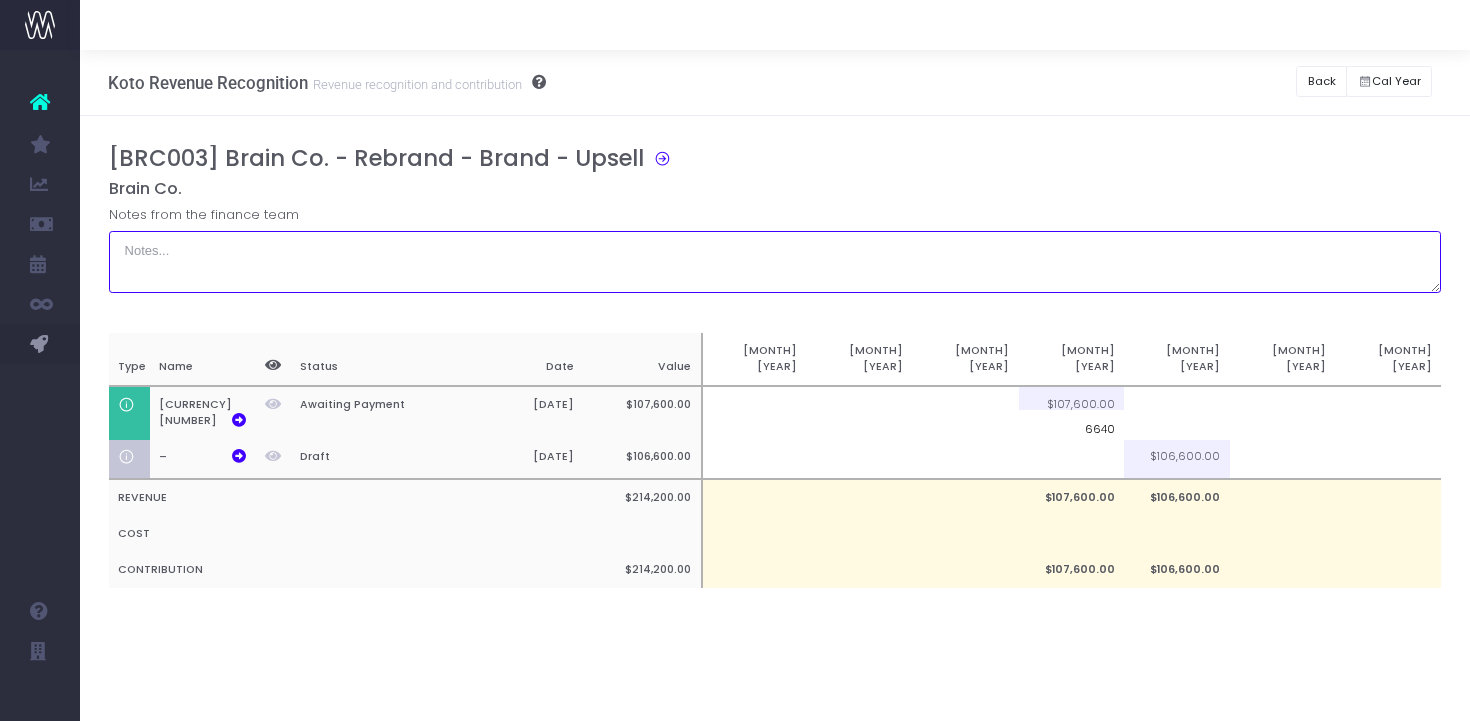 click at bounding box center (775, 262) 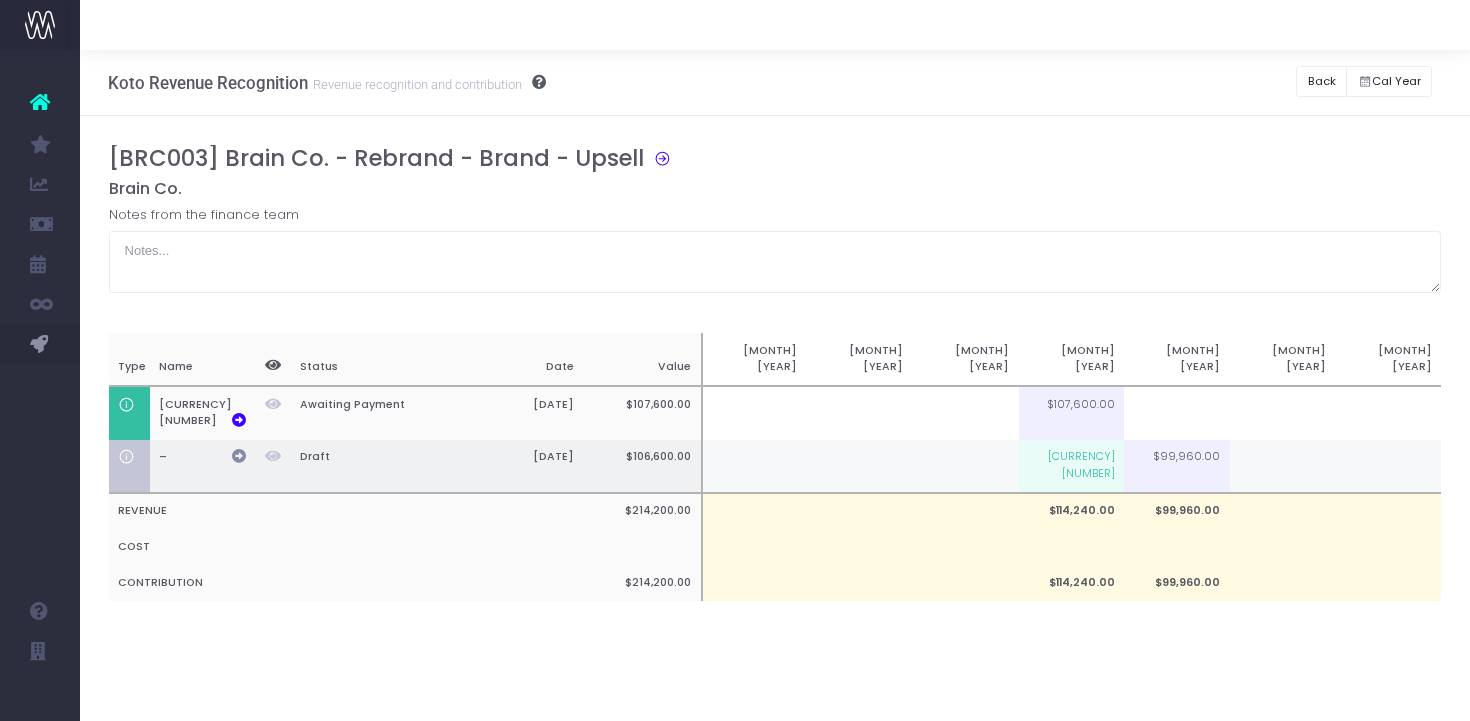 click at bounding box center (239, 456) 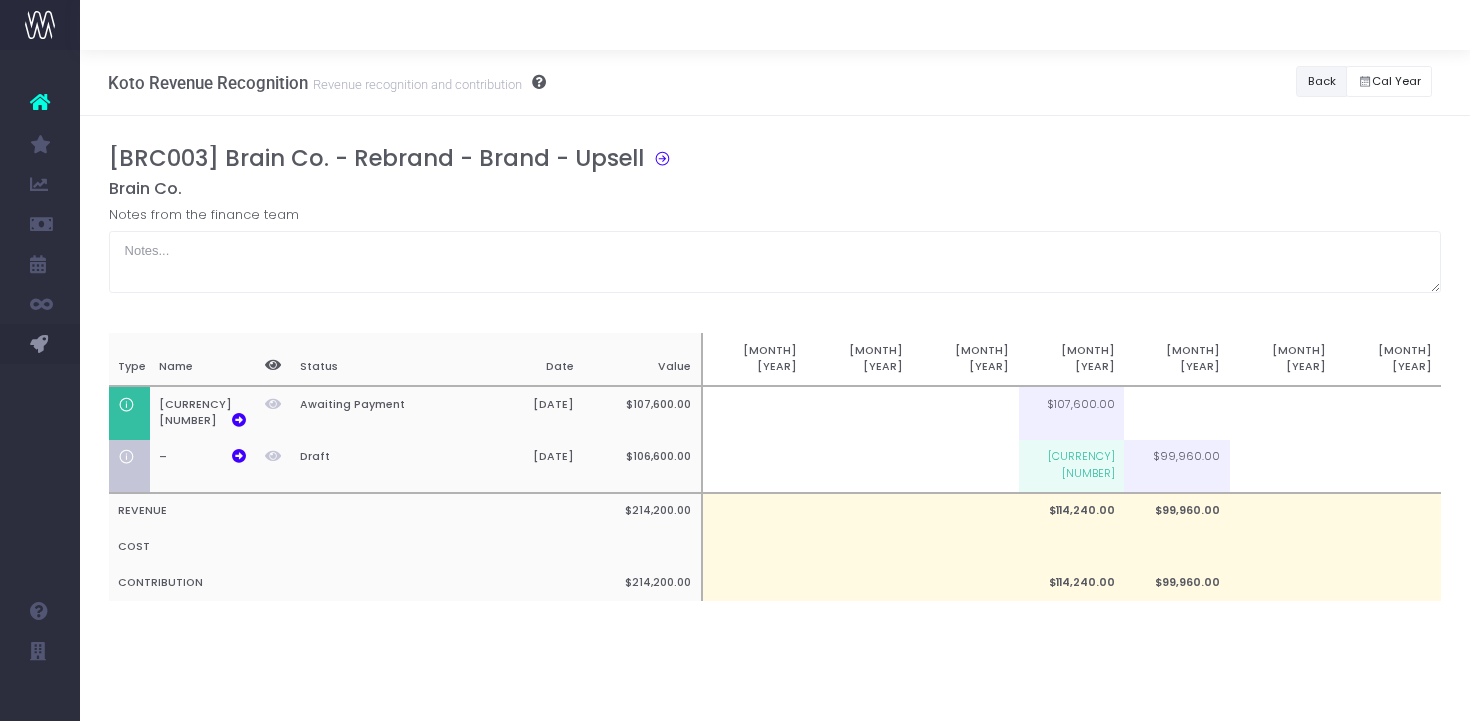 click on "Back" at bounding box center [1321, 81] 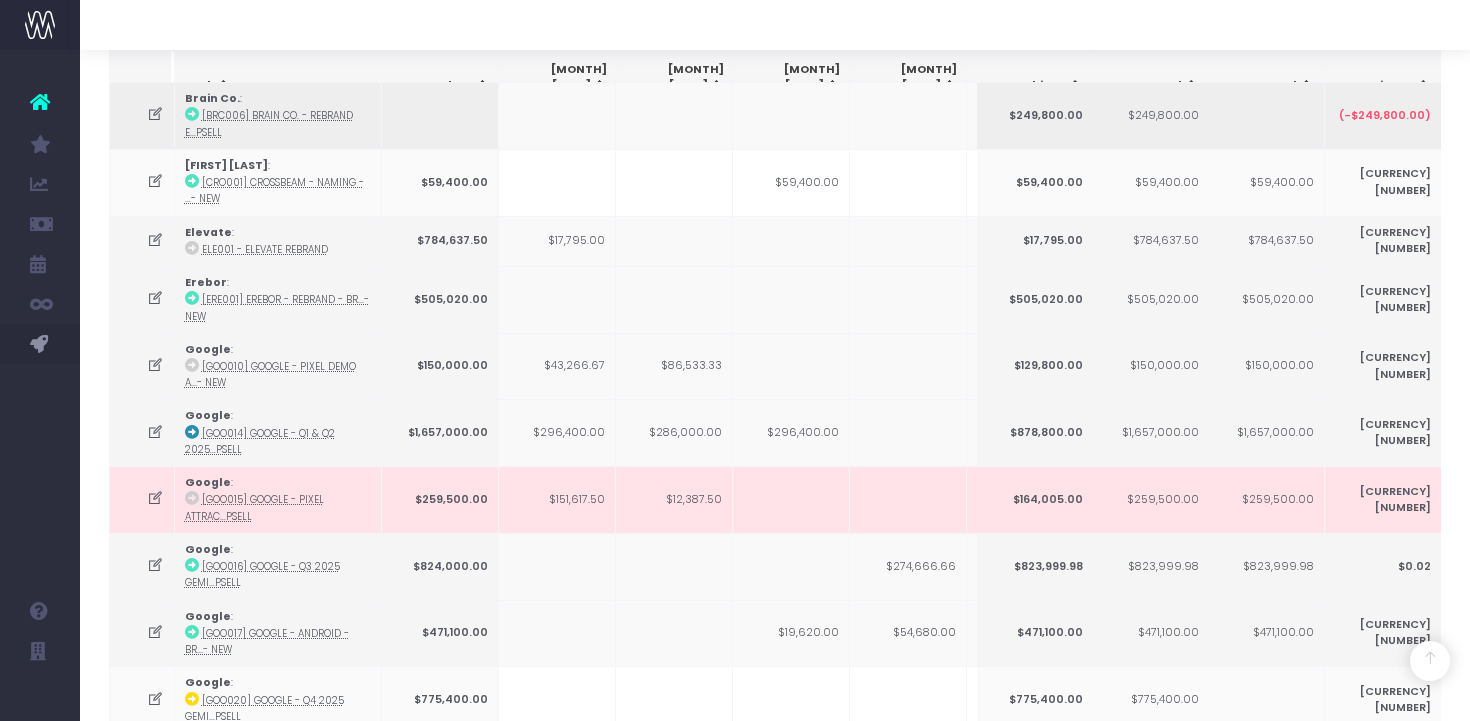 scroll, scrollTop: 476, scrollLeft: 0, axis: vertical 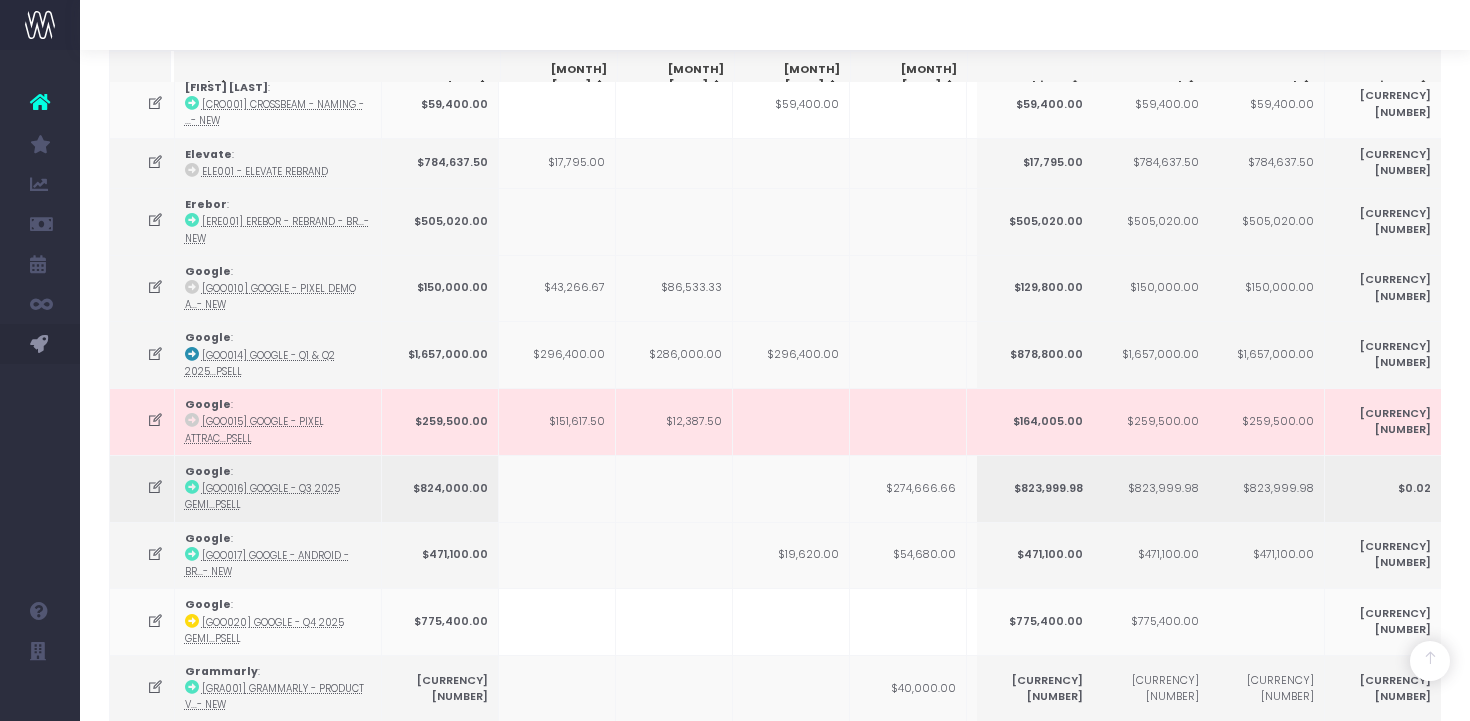 click on "$274,666.66" at bounding box center [908, 488] 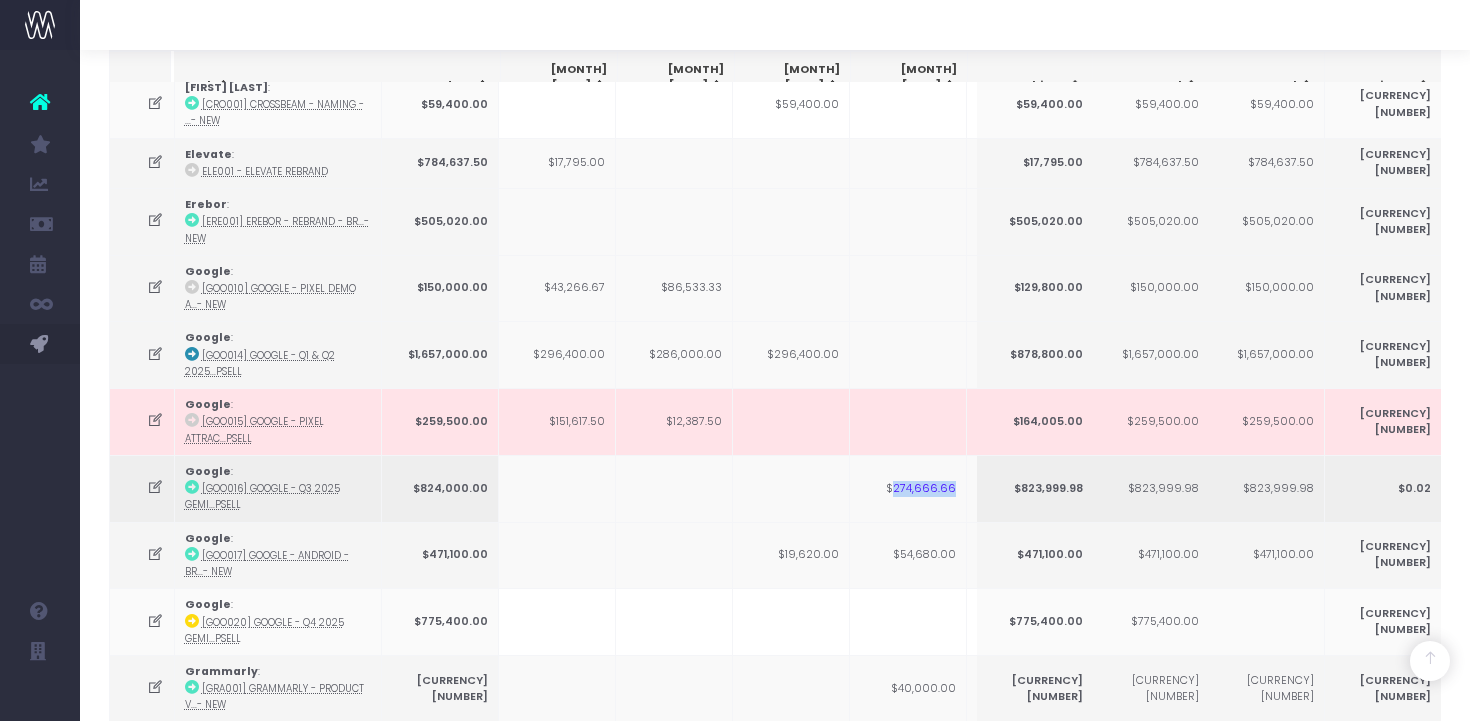 click on "$274,666.66" at bounding box center (908, 488) 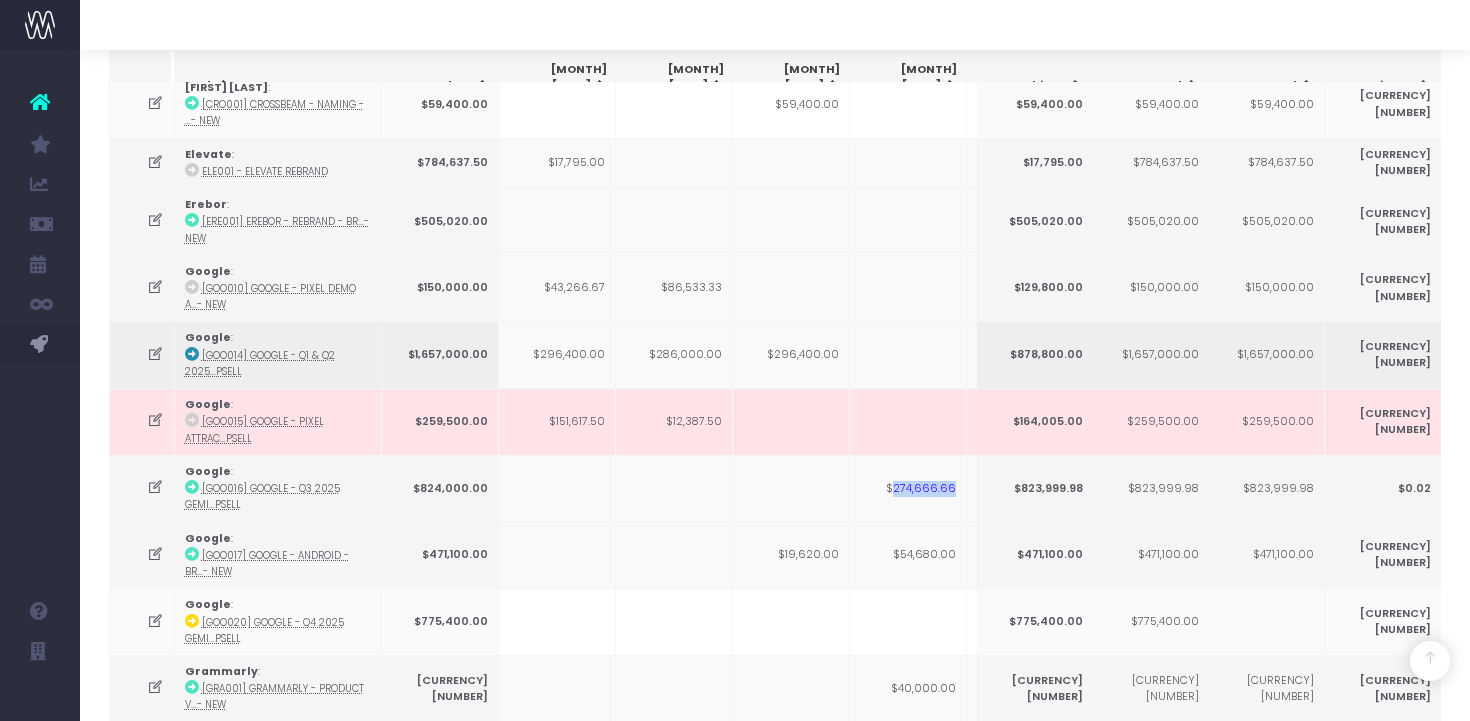 copy on "274,666.66" 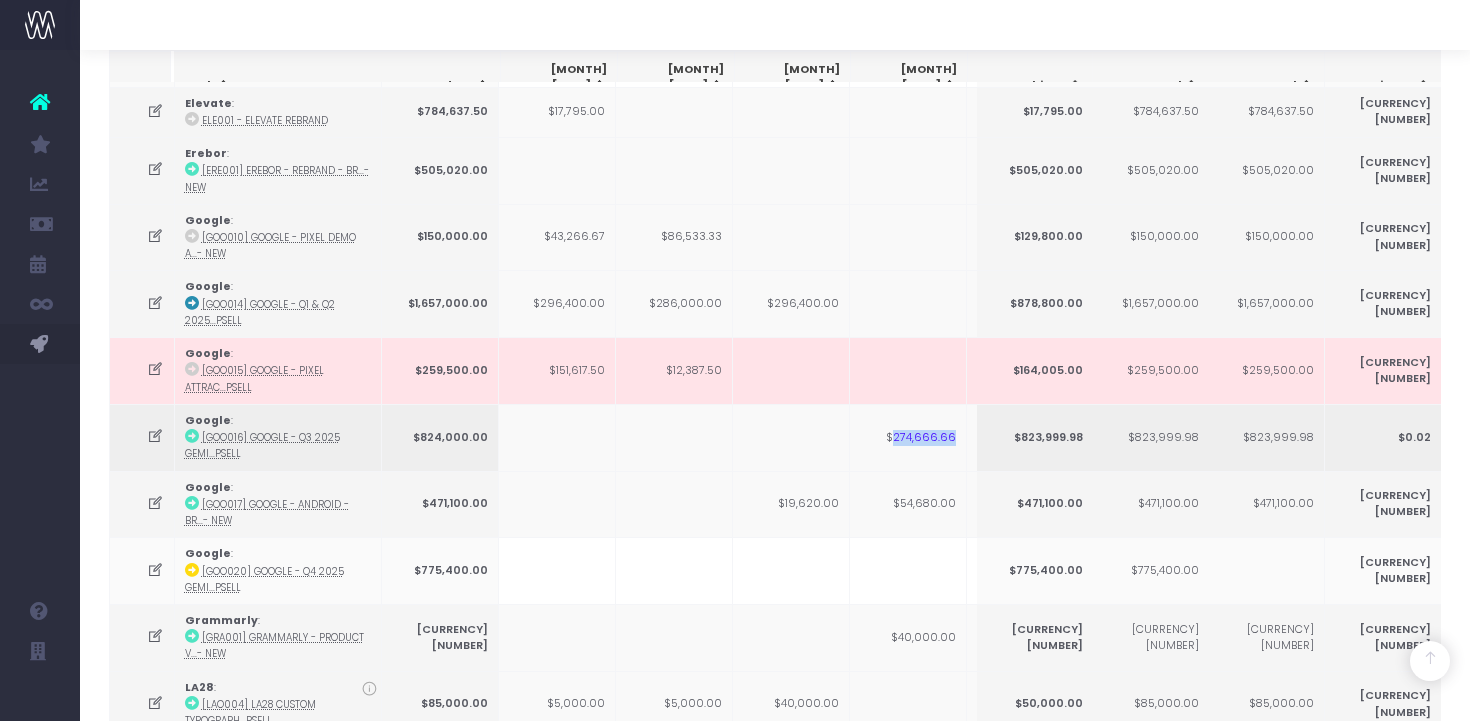 scroll, scrollTop: 530, scrollLeft: 0, axis: vertical 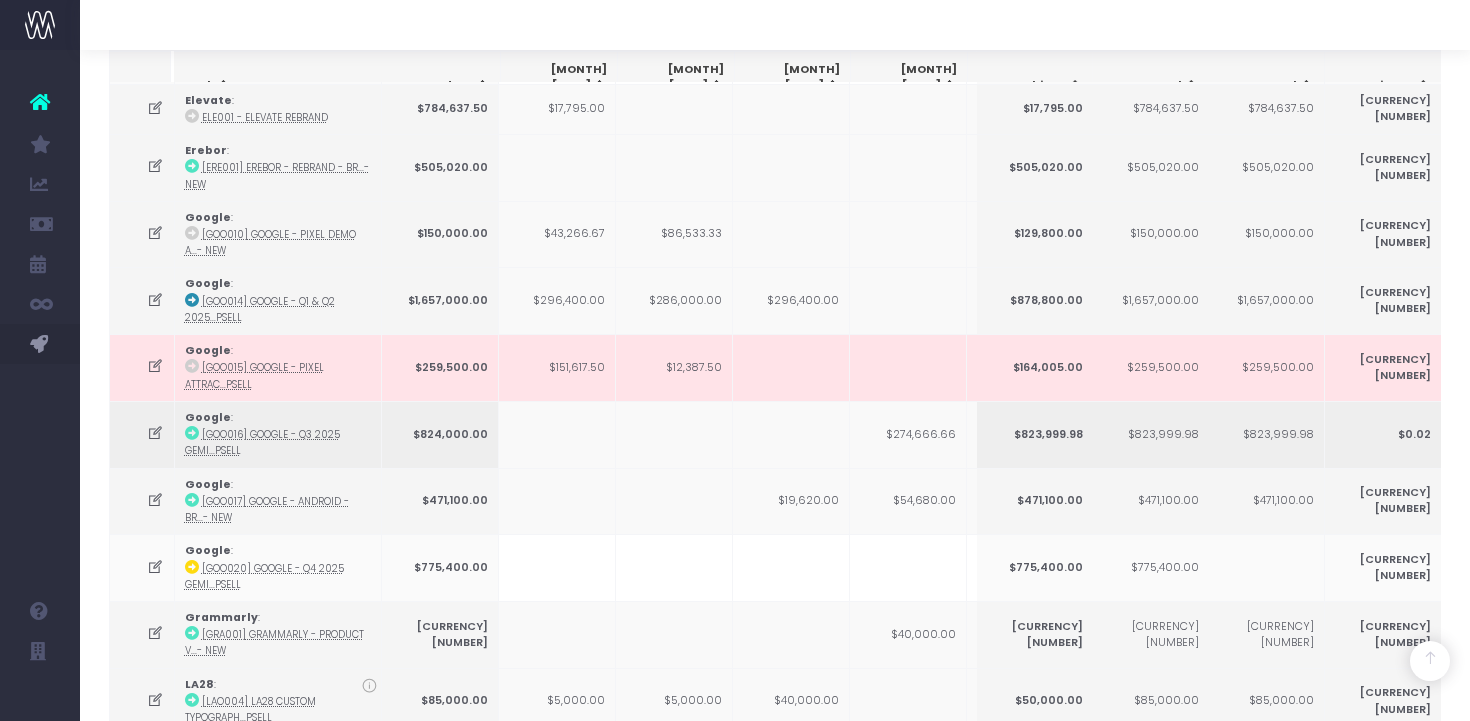 click on "$274,666.66" at bounding box center [908, 434] 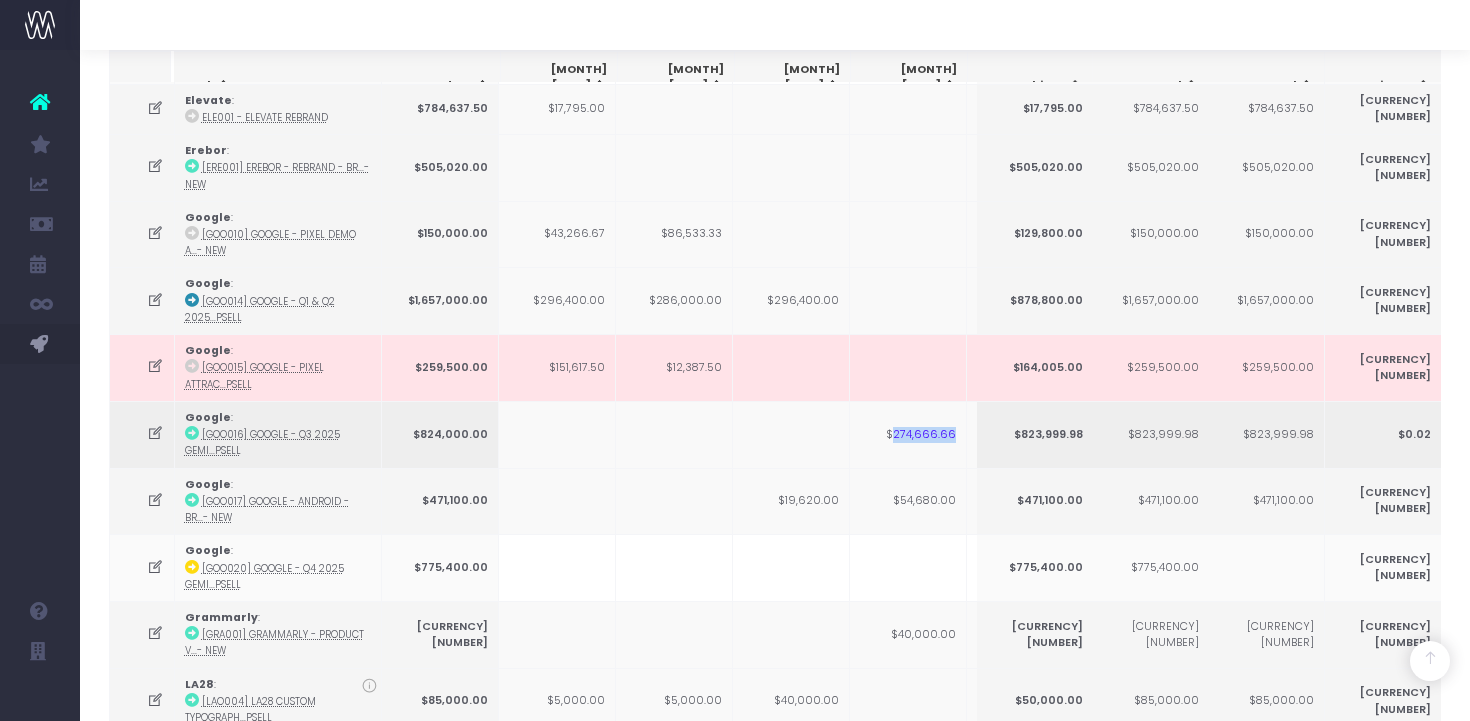 click on "$274,666.66" at bounding box center (908, 434) 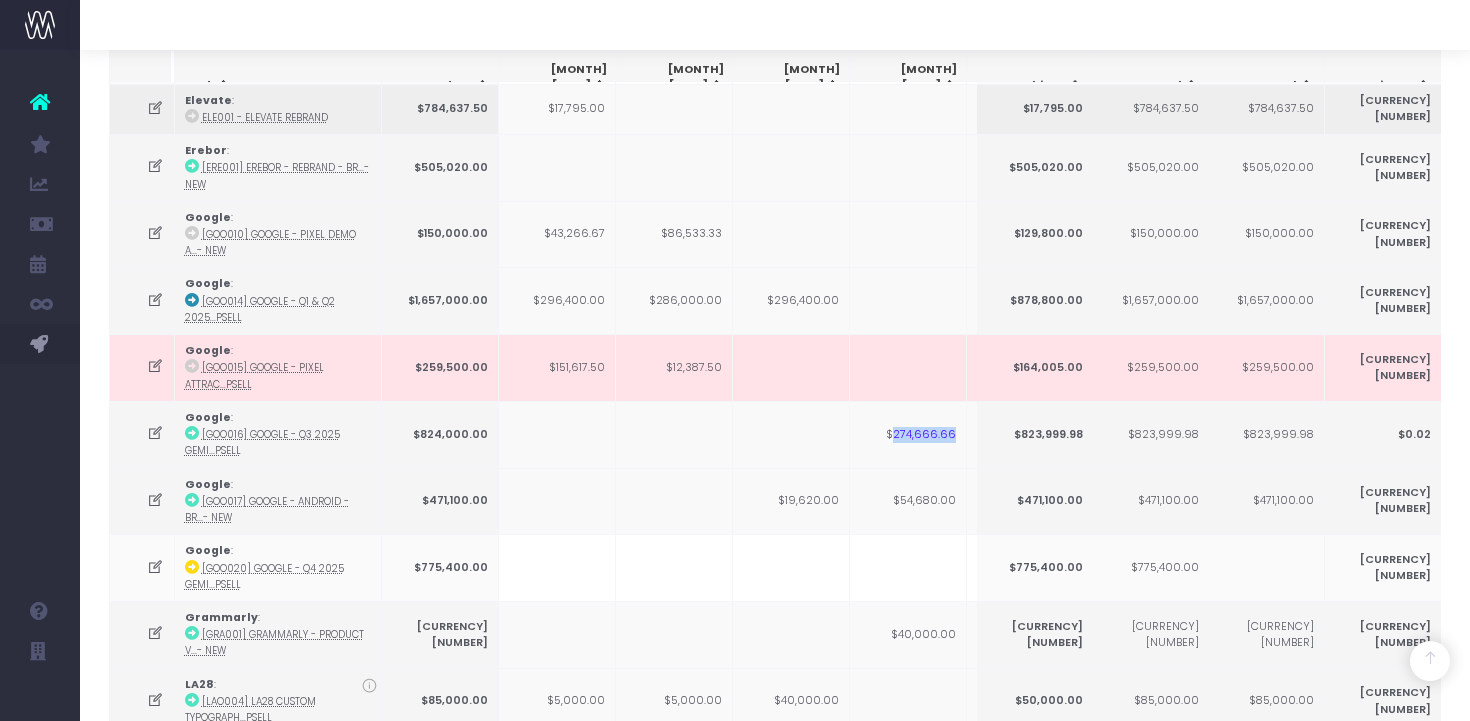 copy on "274,666.66" 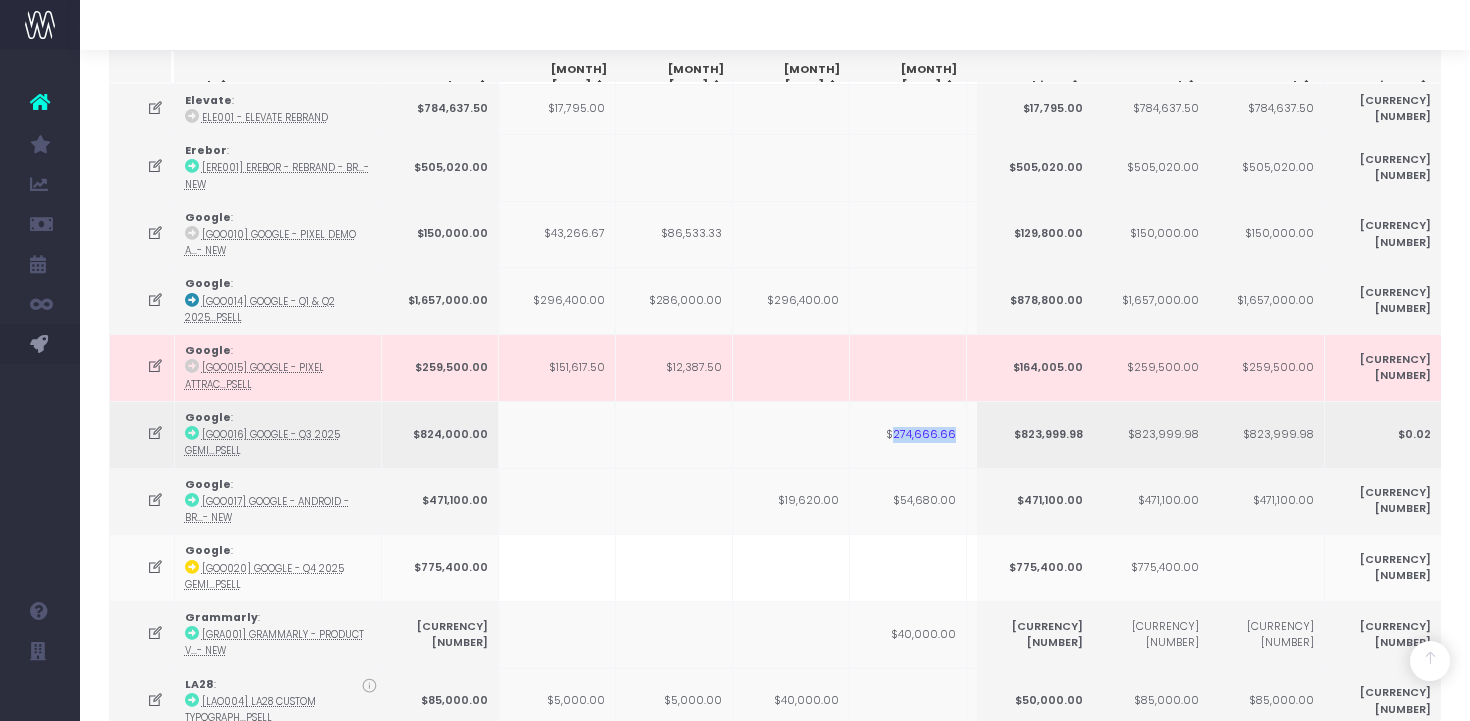 click at bounding box center (192, 433) 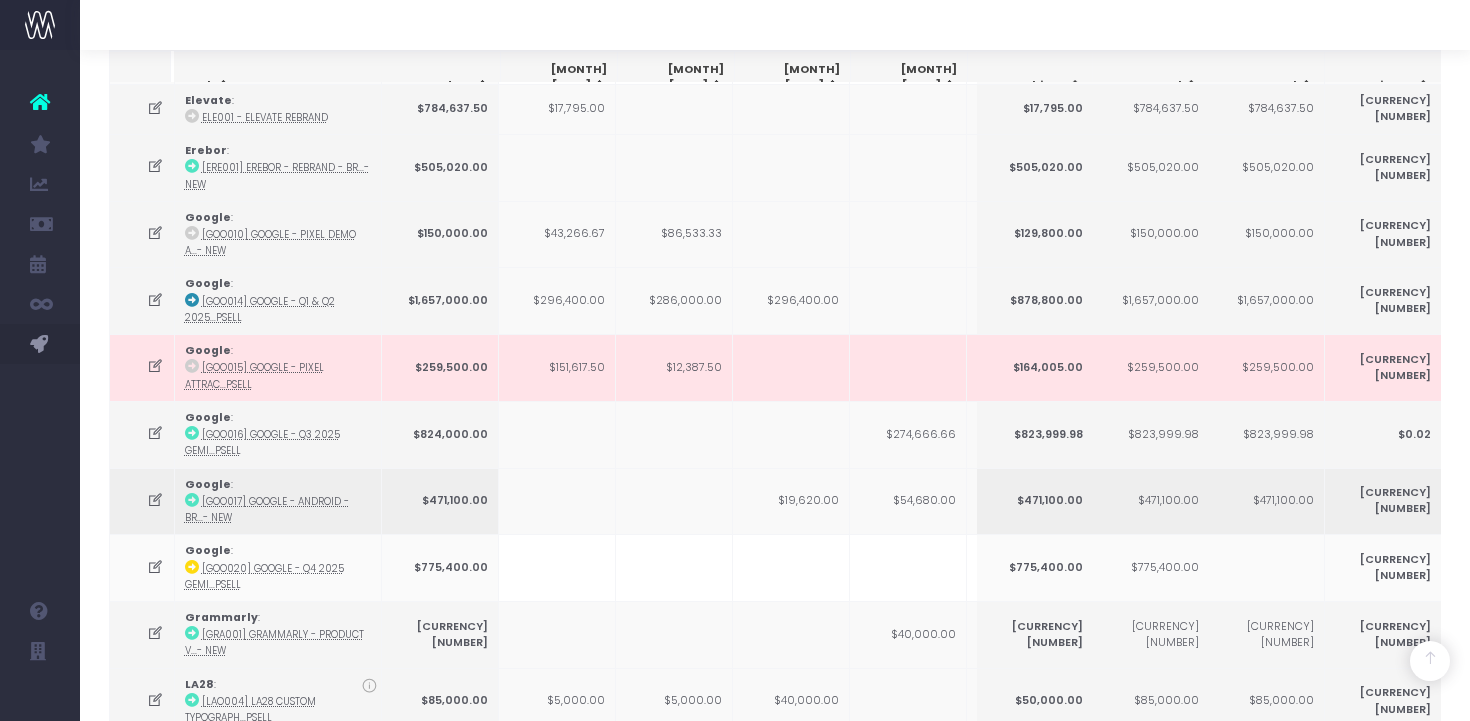 click on "$54,680.00" at bounding box center [908, 501] 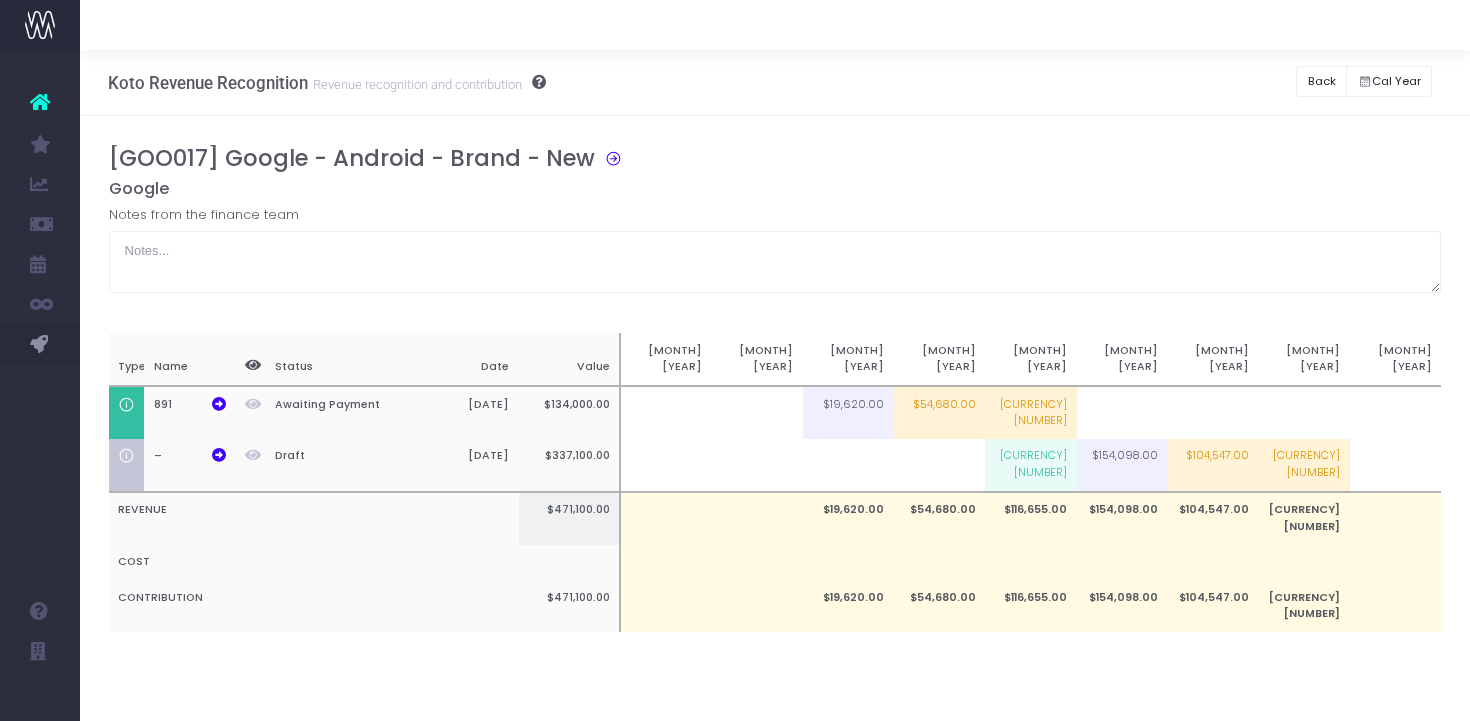scroll, scrollTop: 0, scrollLeft: 0, axis: both 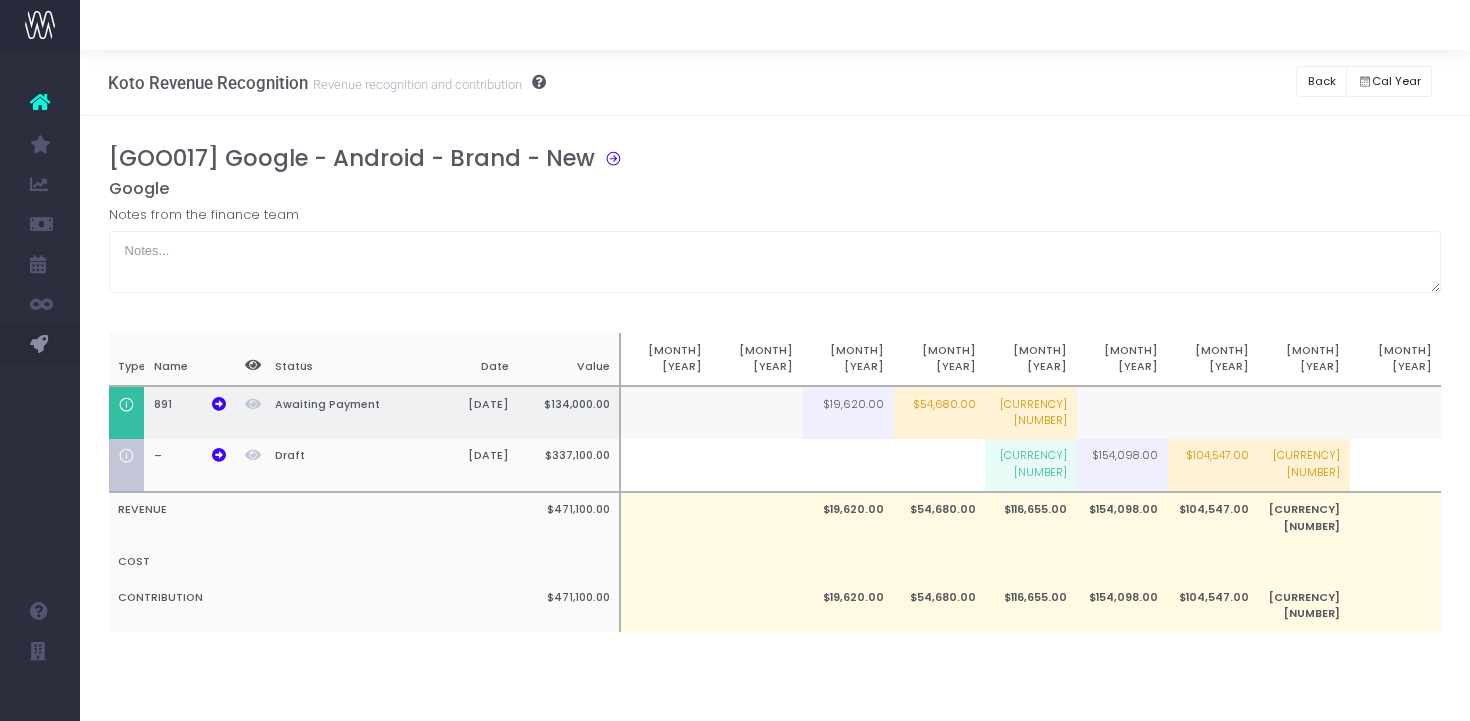 click on "$54,680.00" at bounding box center [939, 412] 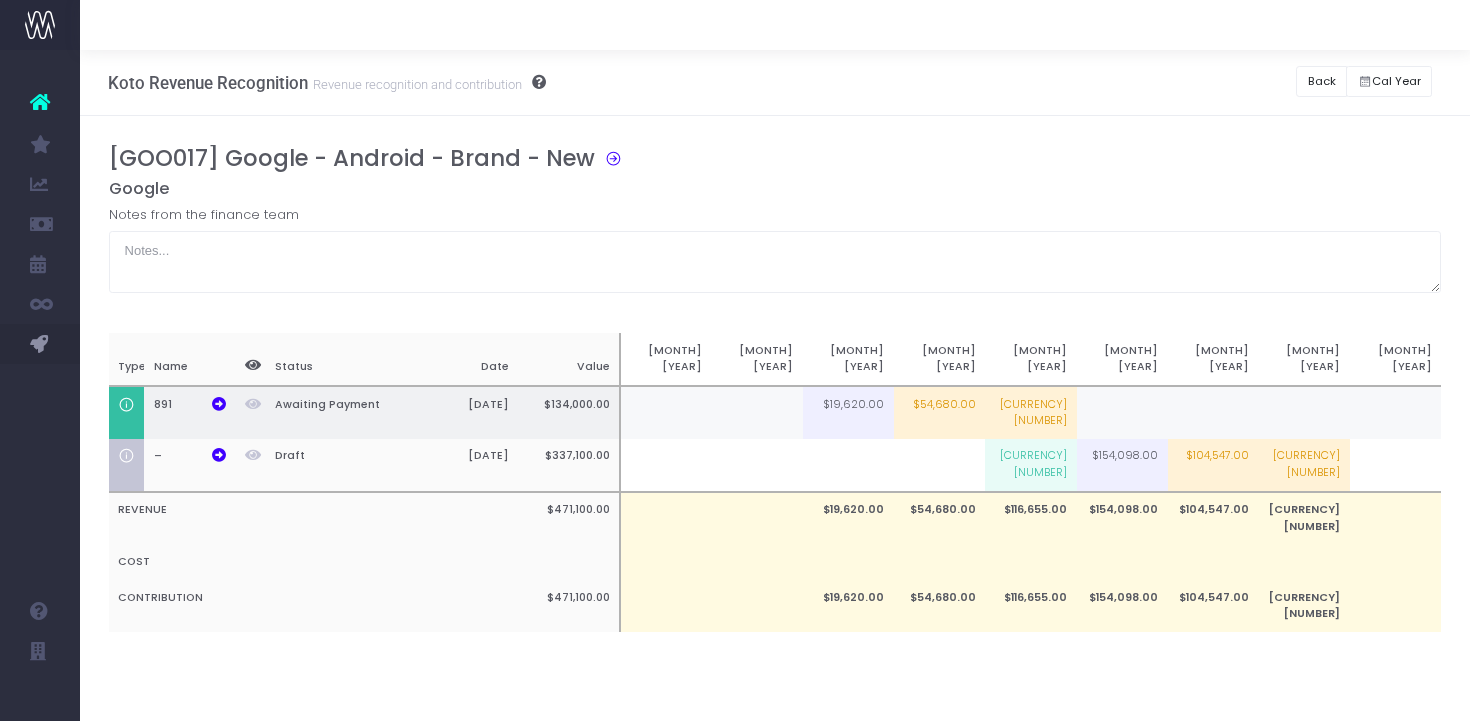 click at bounding box center [1122, 412] 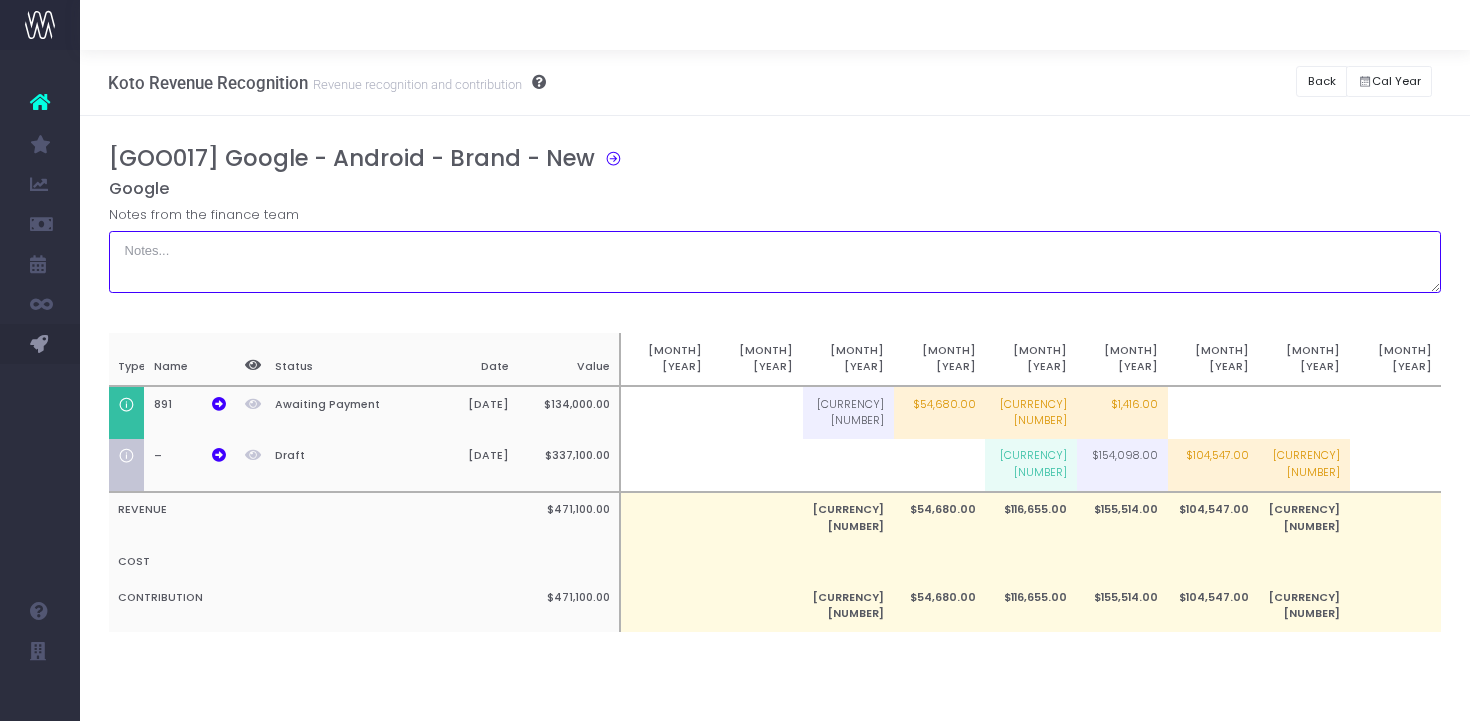 click at bounding box center [775, 262] 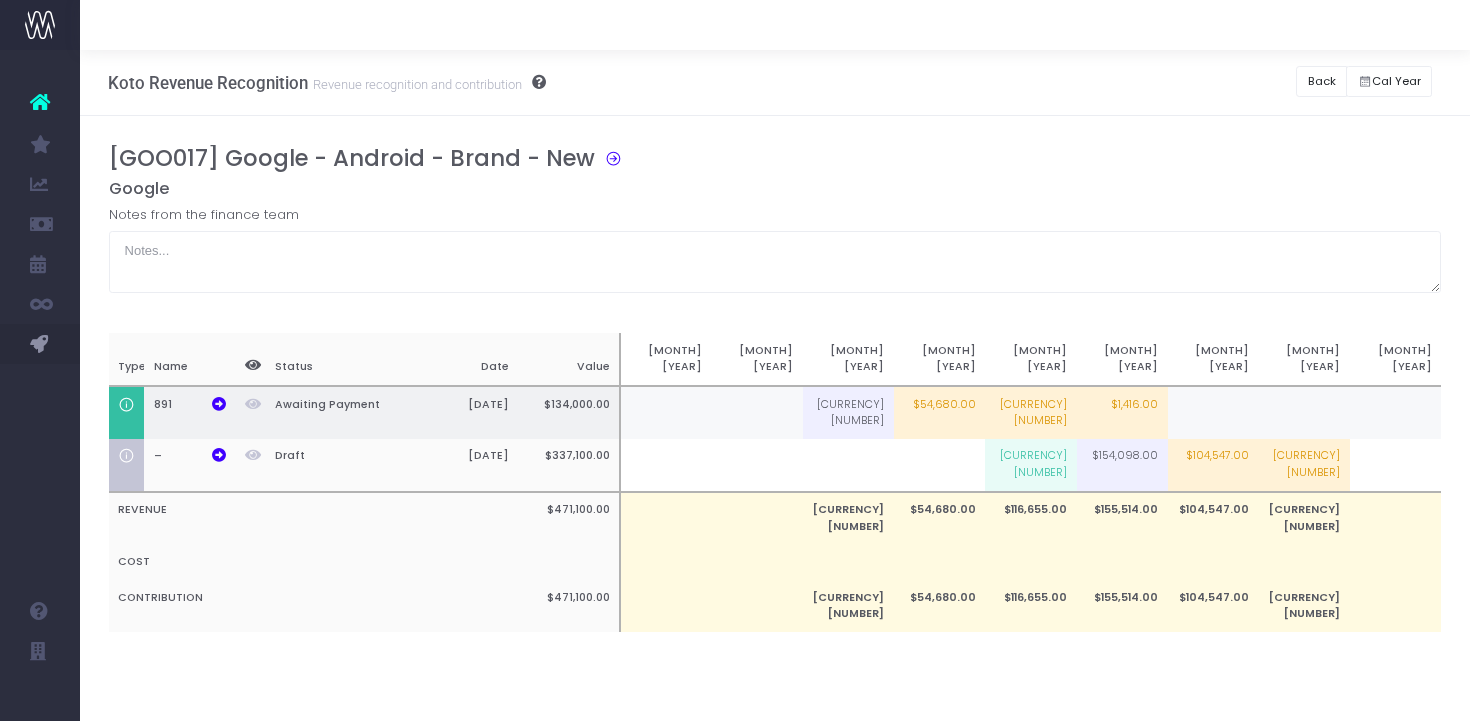 click on "$54,680.00" at bounding box center (939, 412) 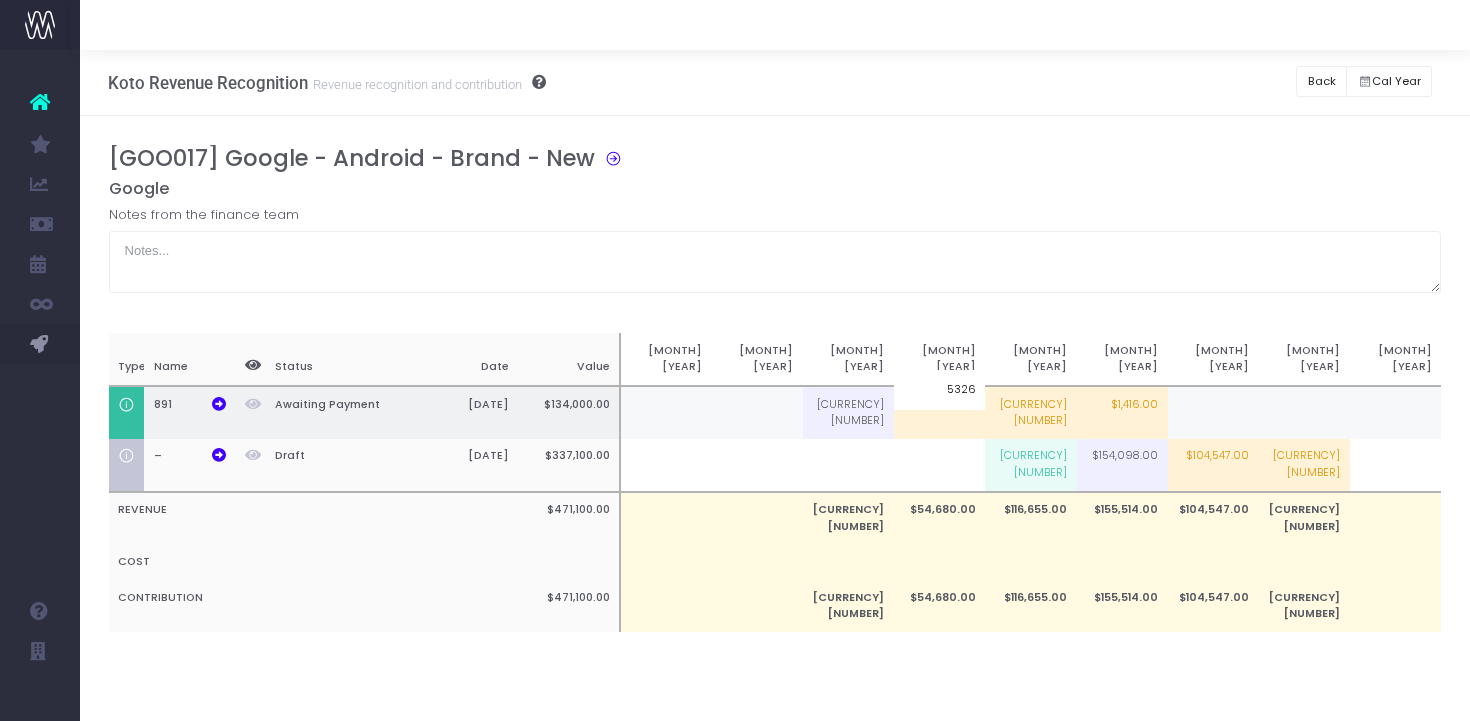 type on "[NUMBER]" 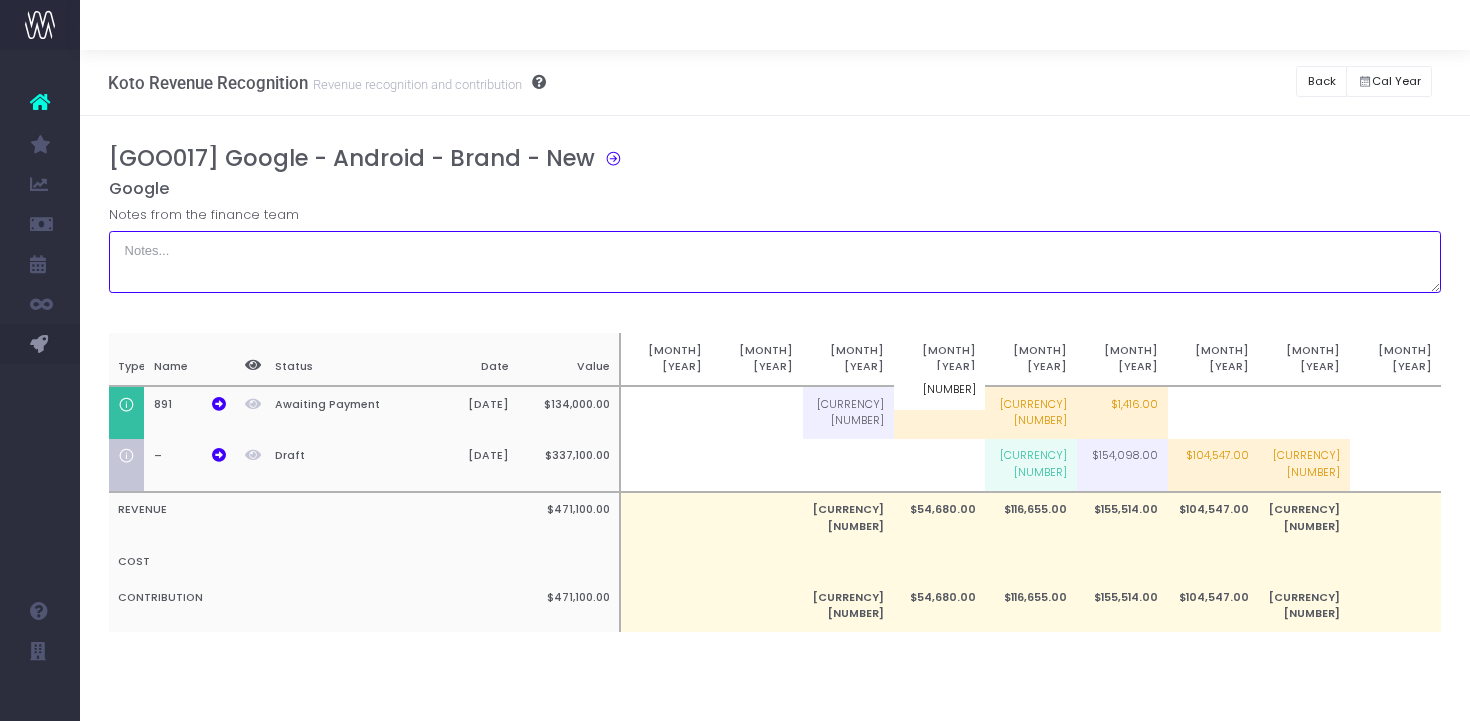 click at bounding box center (775, 262) 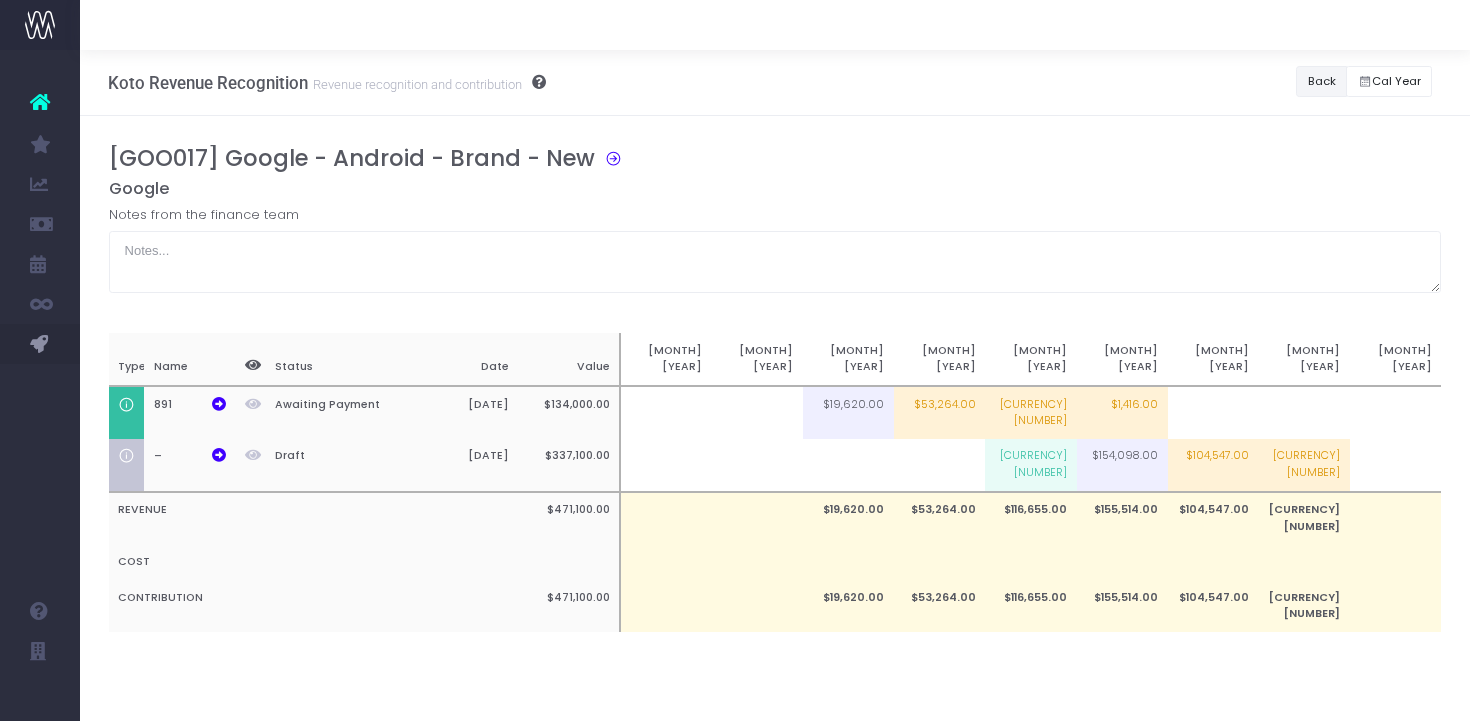 click on "Back" at bounding box center (1321, 81) 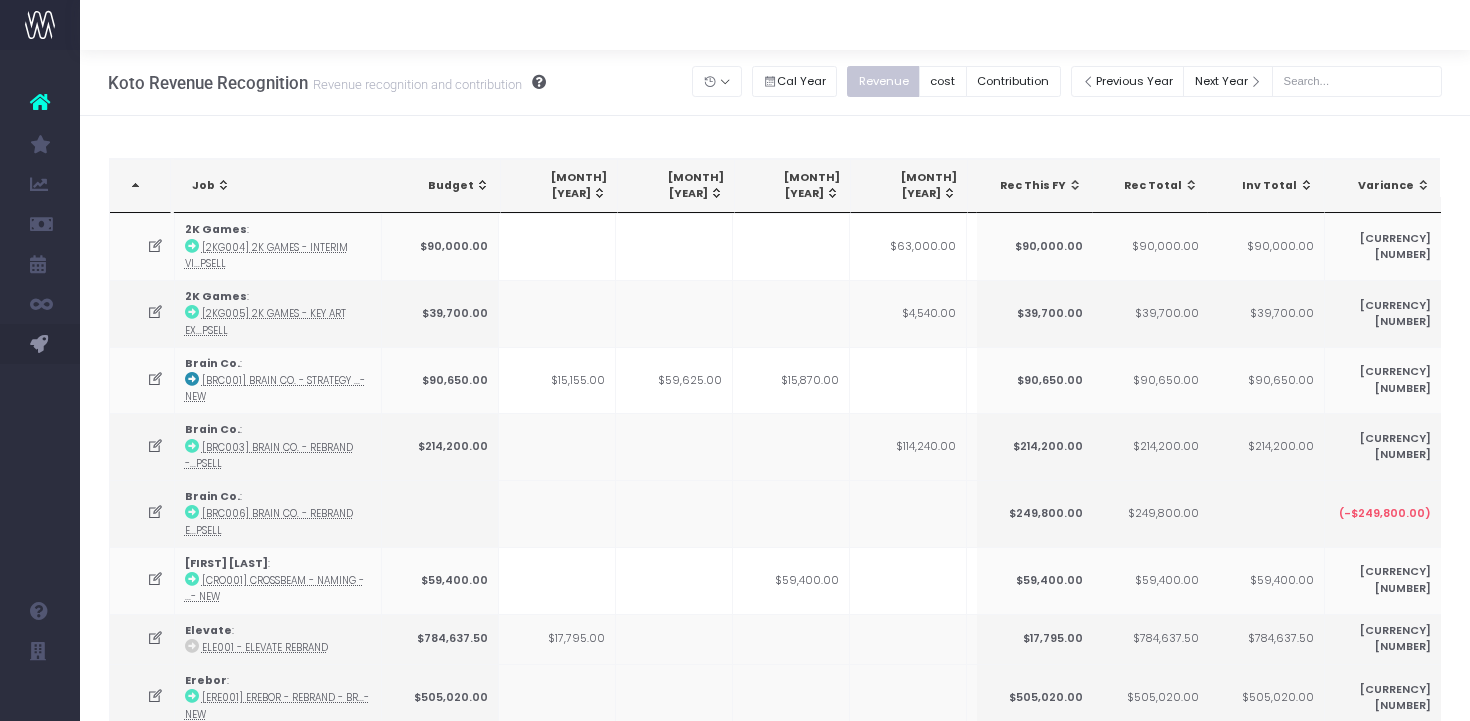 scroll, scrollTop: 848, scrollLeft: 0, axis: vertical 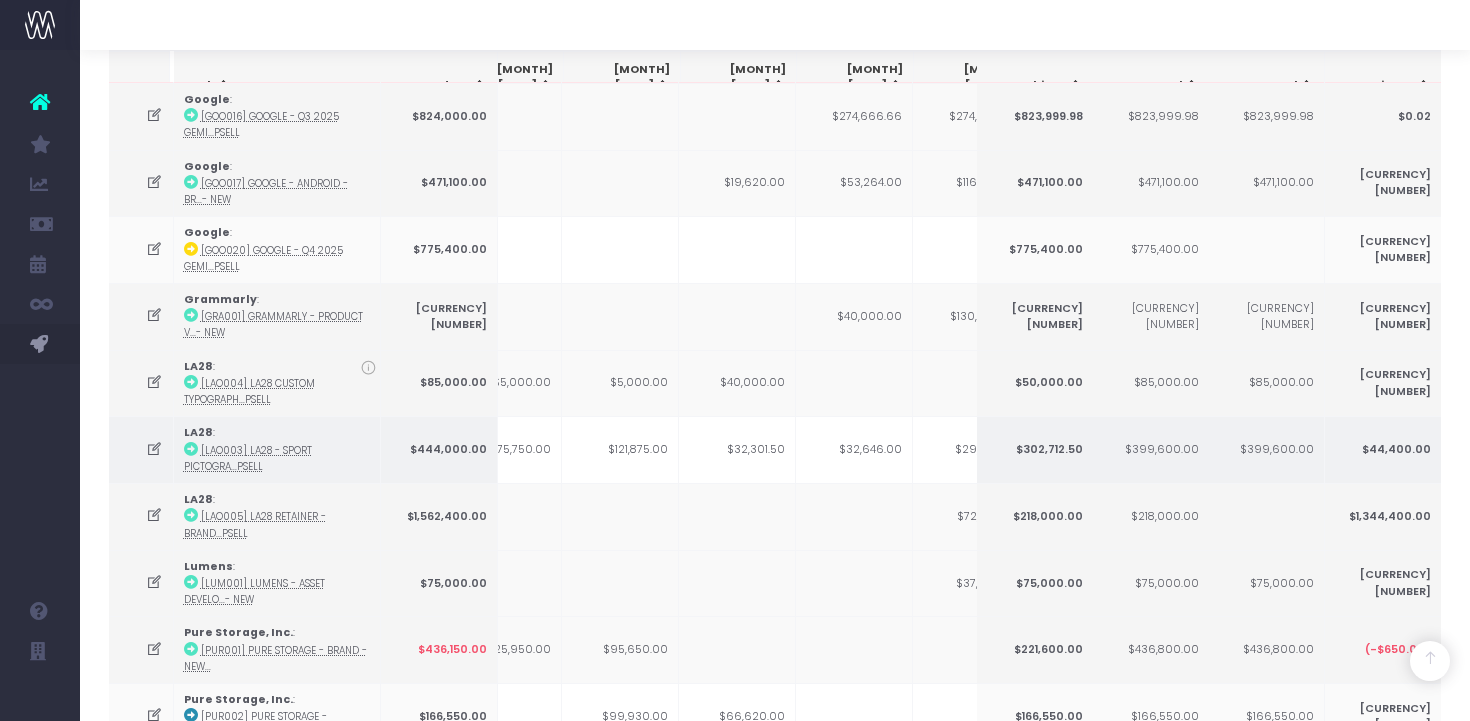 click at bounding box center (154, 449) 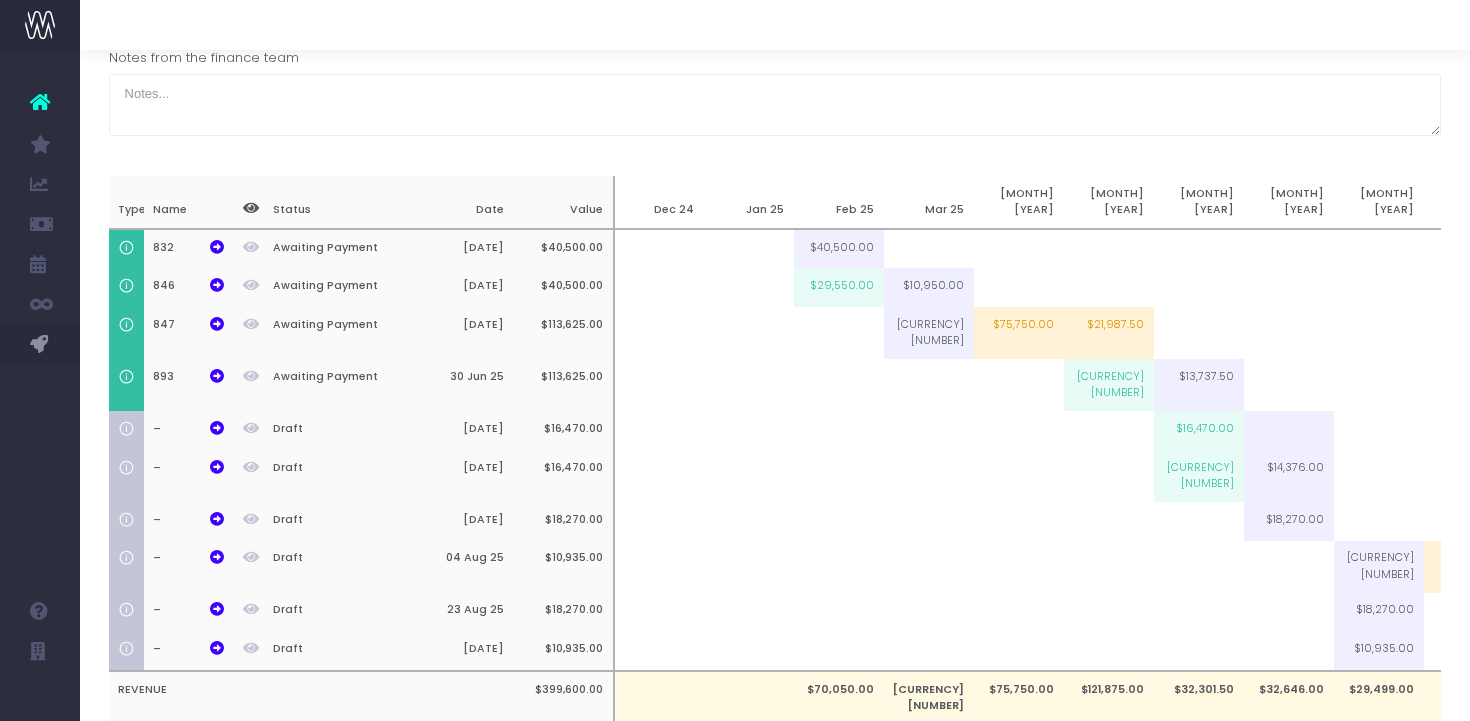 scroll, scrollTop: 0, scrollLeft: 0, axis: both 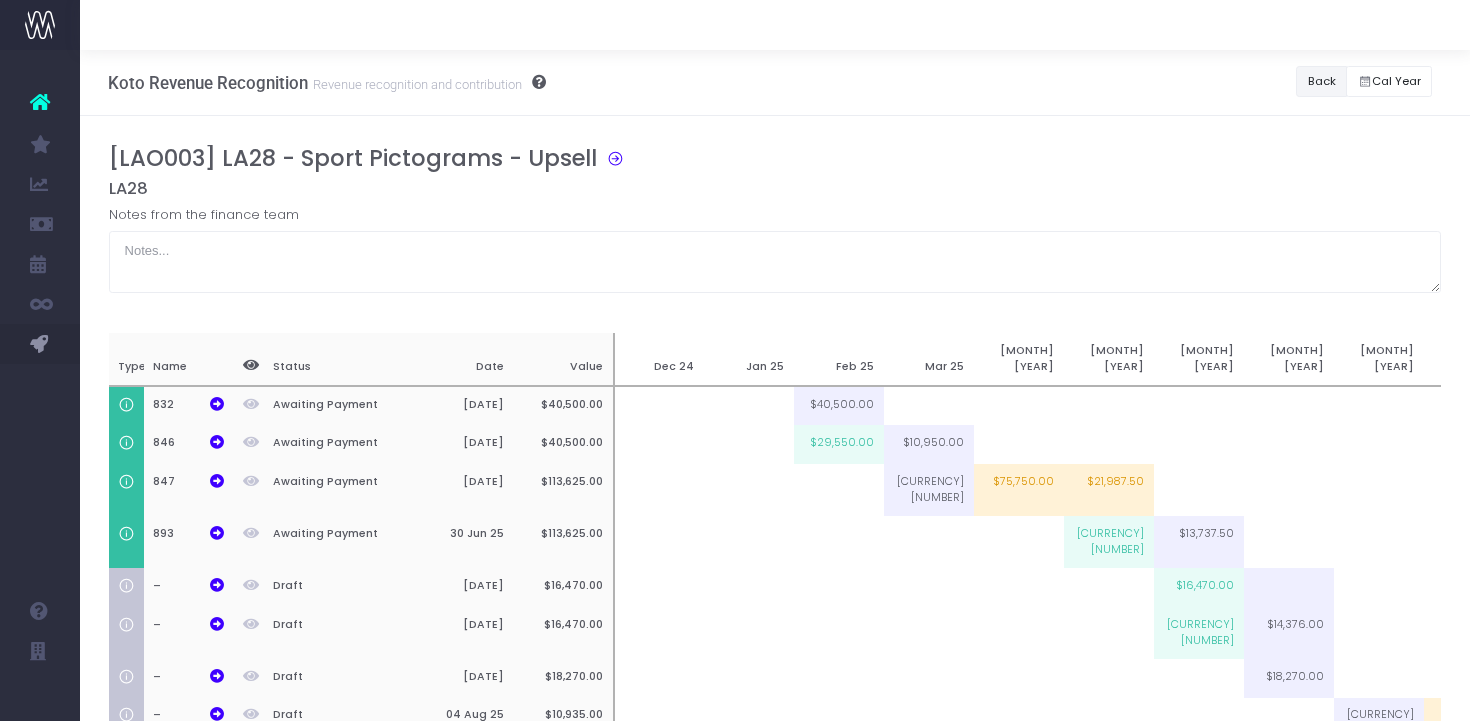 click on "Back" at bounding box center [1321, 81] 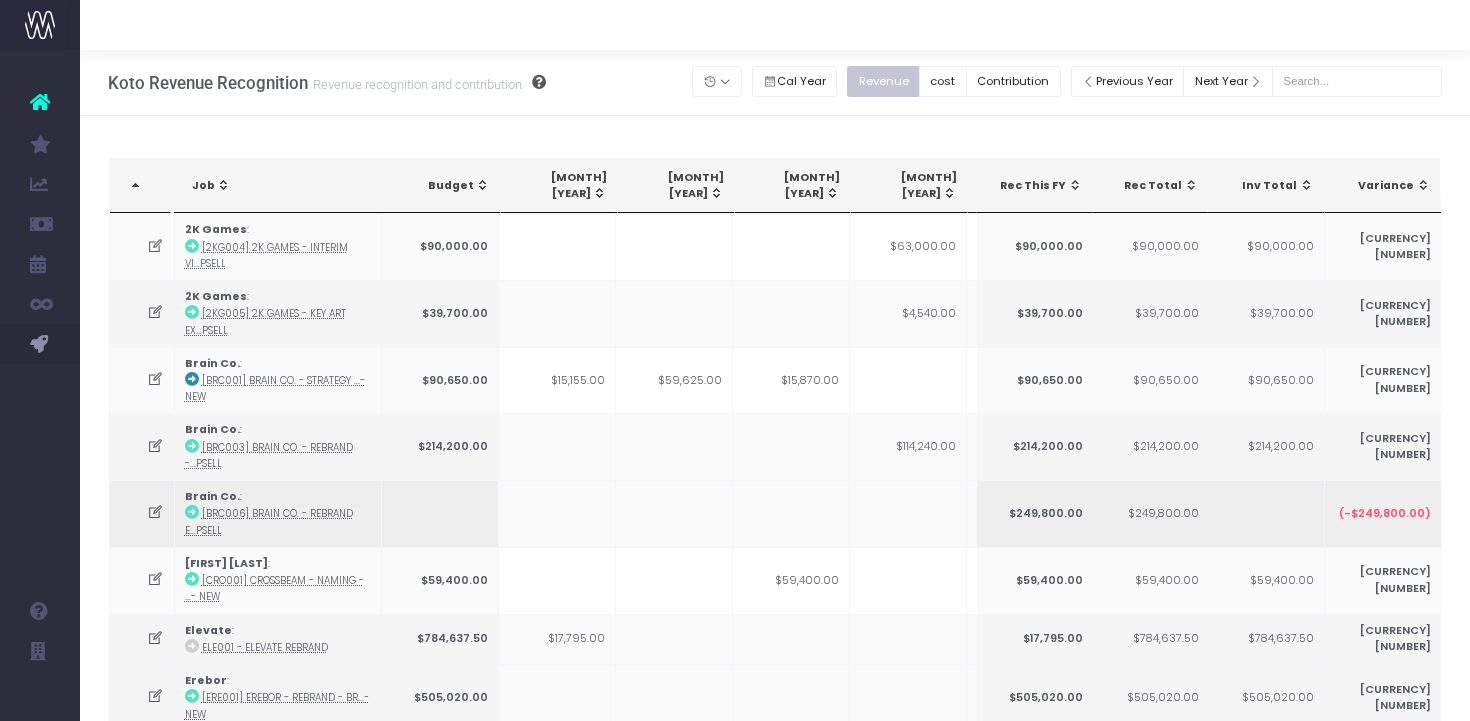 click at bounding box center [908, 513] 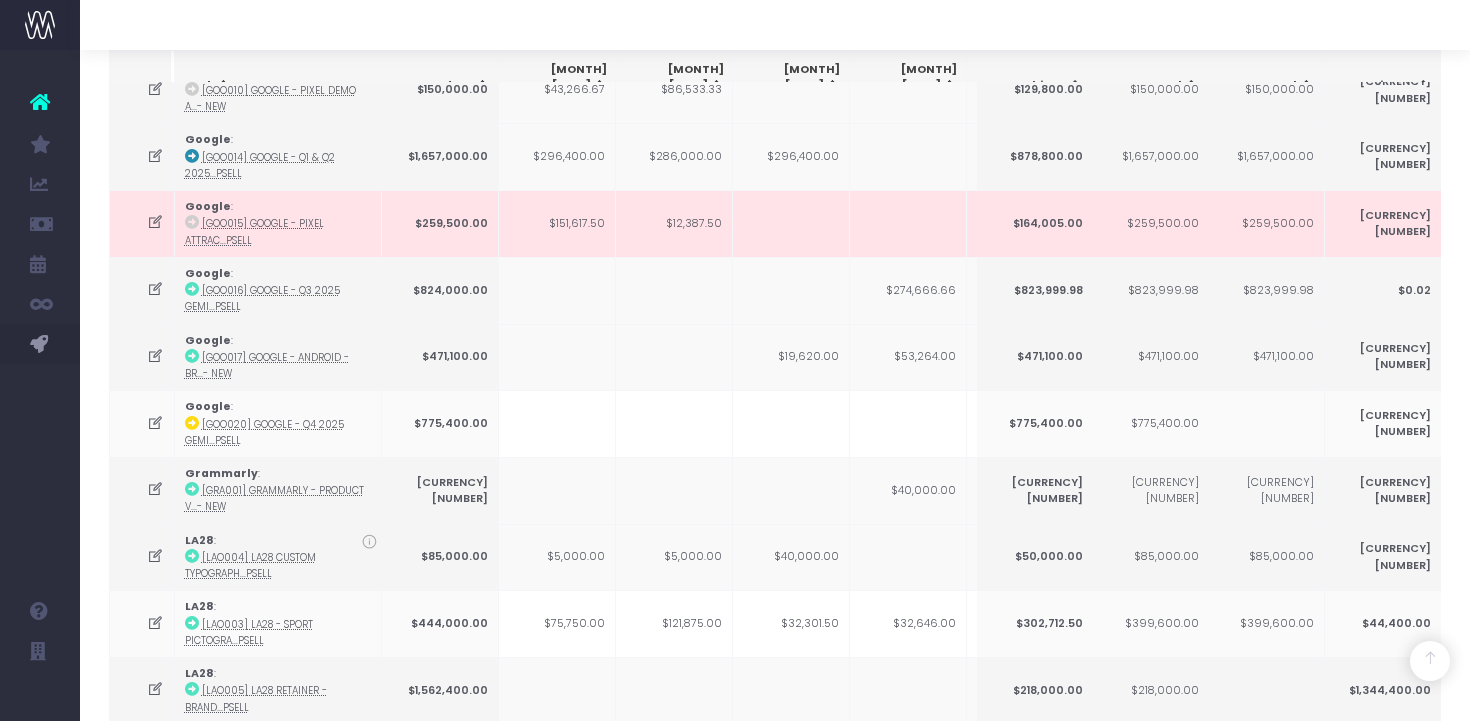 scroll, scrollTop: 684, scrollLeft: 0, axis: vertical 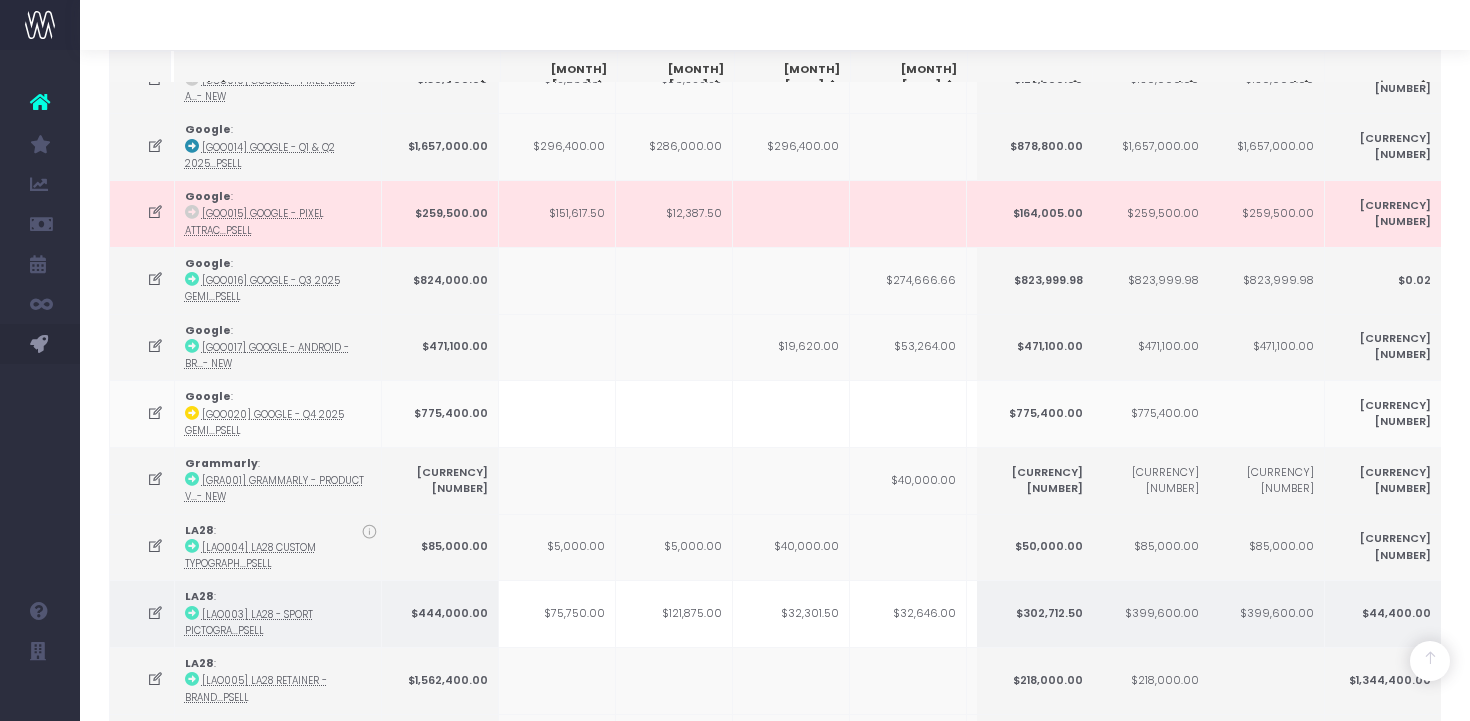 click on "$32,646.00" at bounding box center (908, 613) 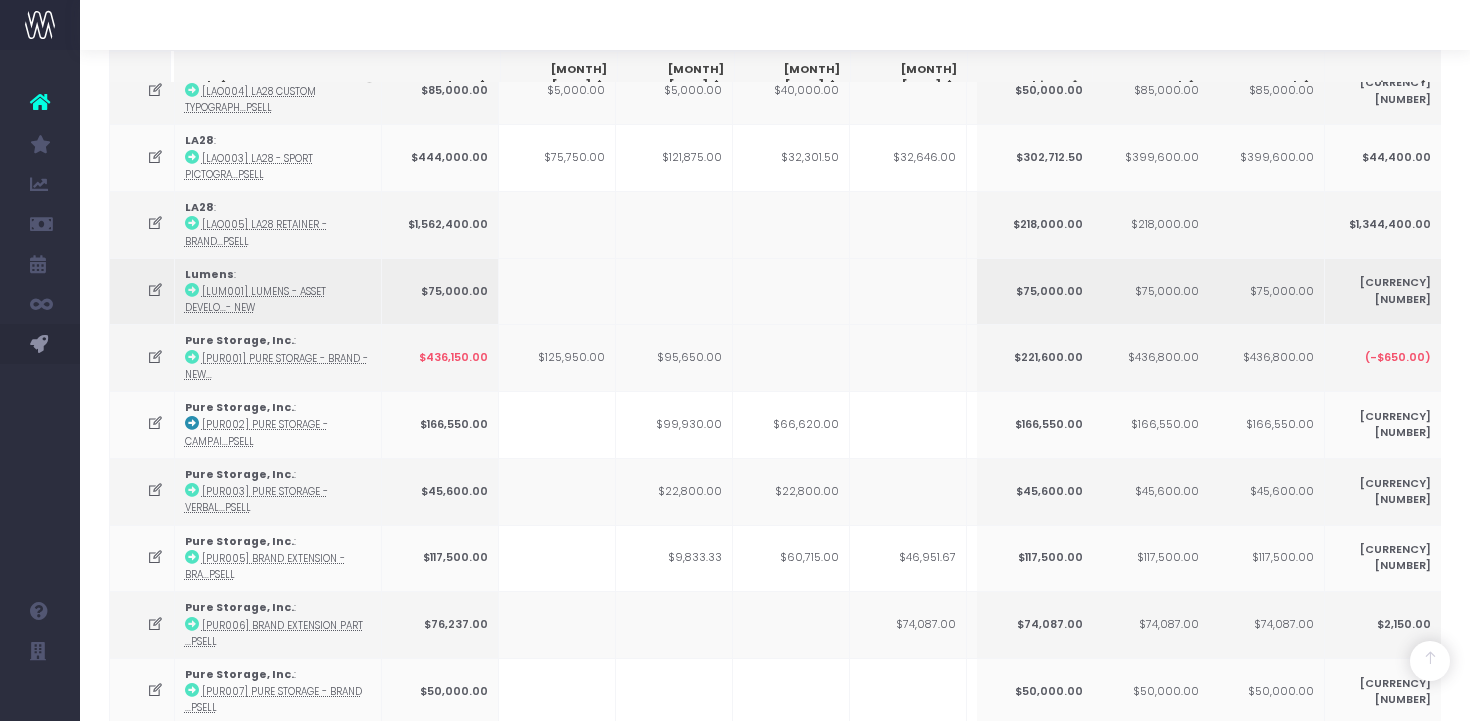 scroll, scrollTop: 1180, scrollLeft: 0, axis: vertical 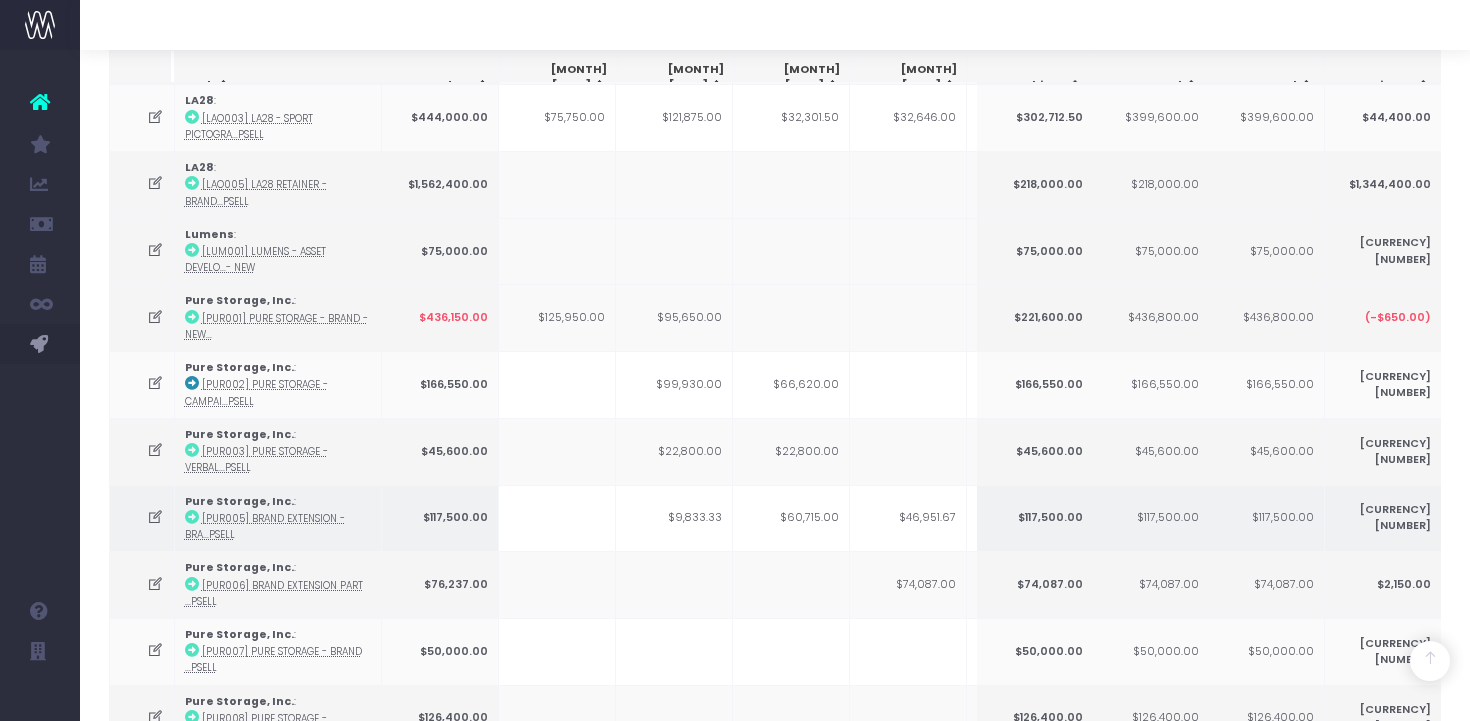 click on "$46,951.67" at bounding box center [908, 518] 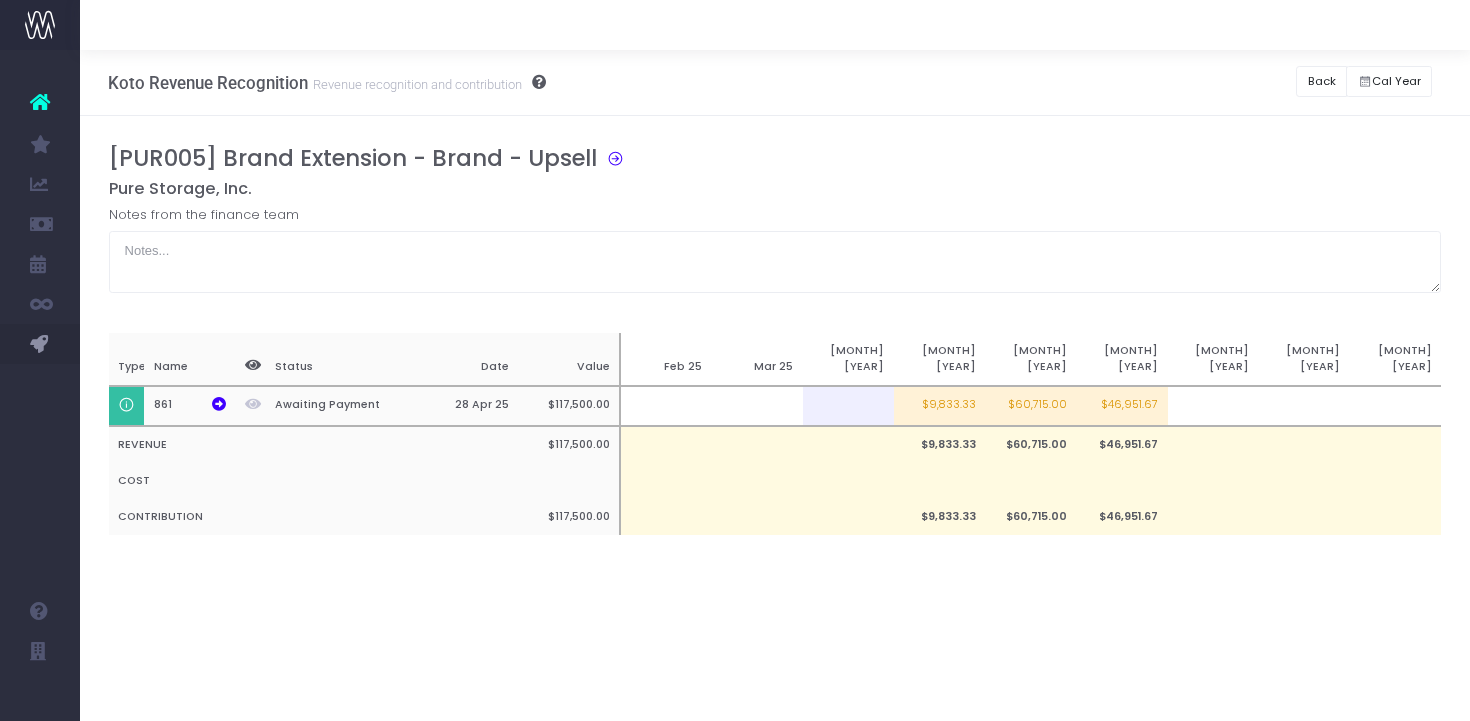 scroll, scrollTop: 0, scrollLeft: 0, axis: both 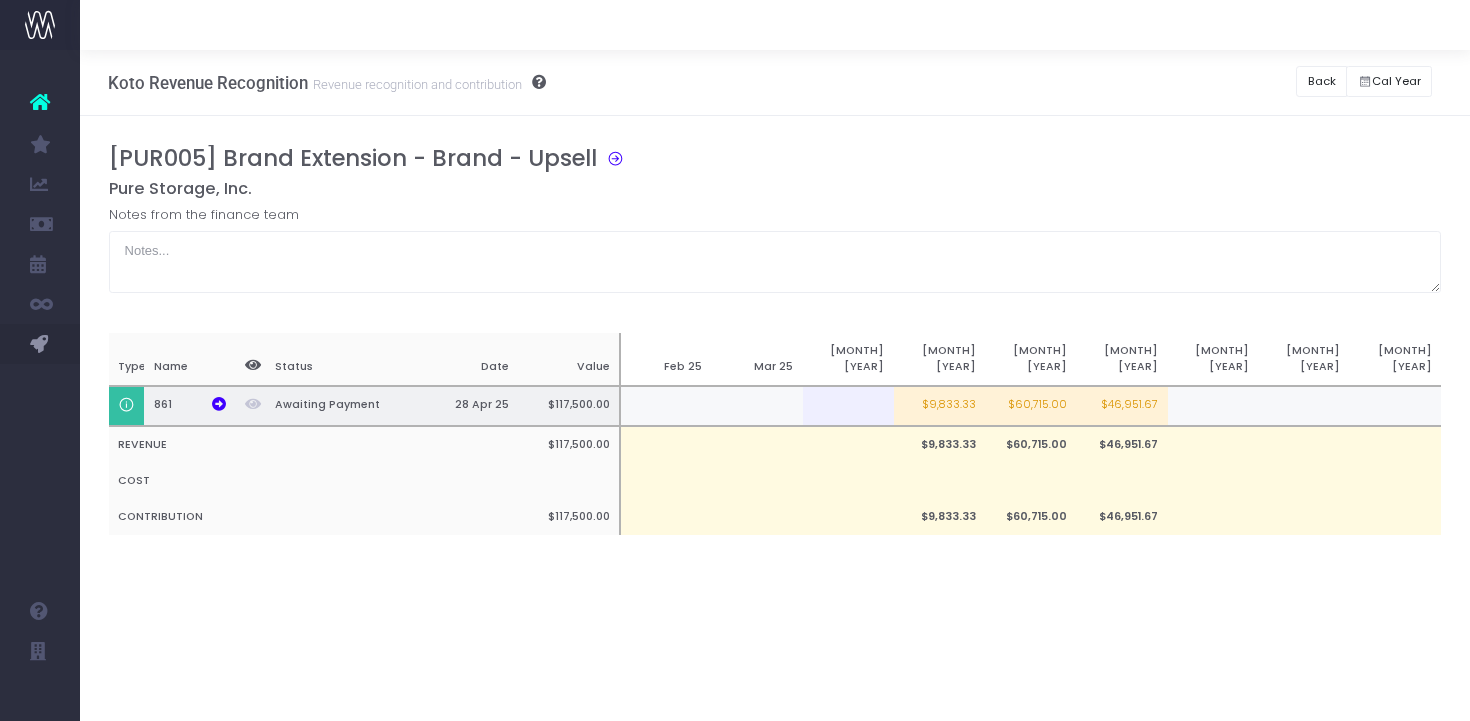 click at bounding box center [1213, 406] 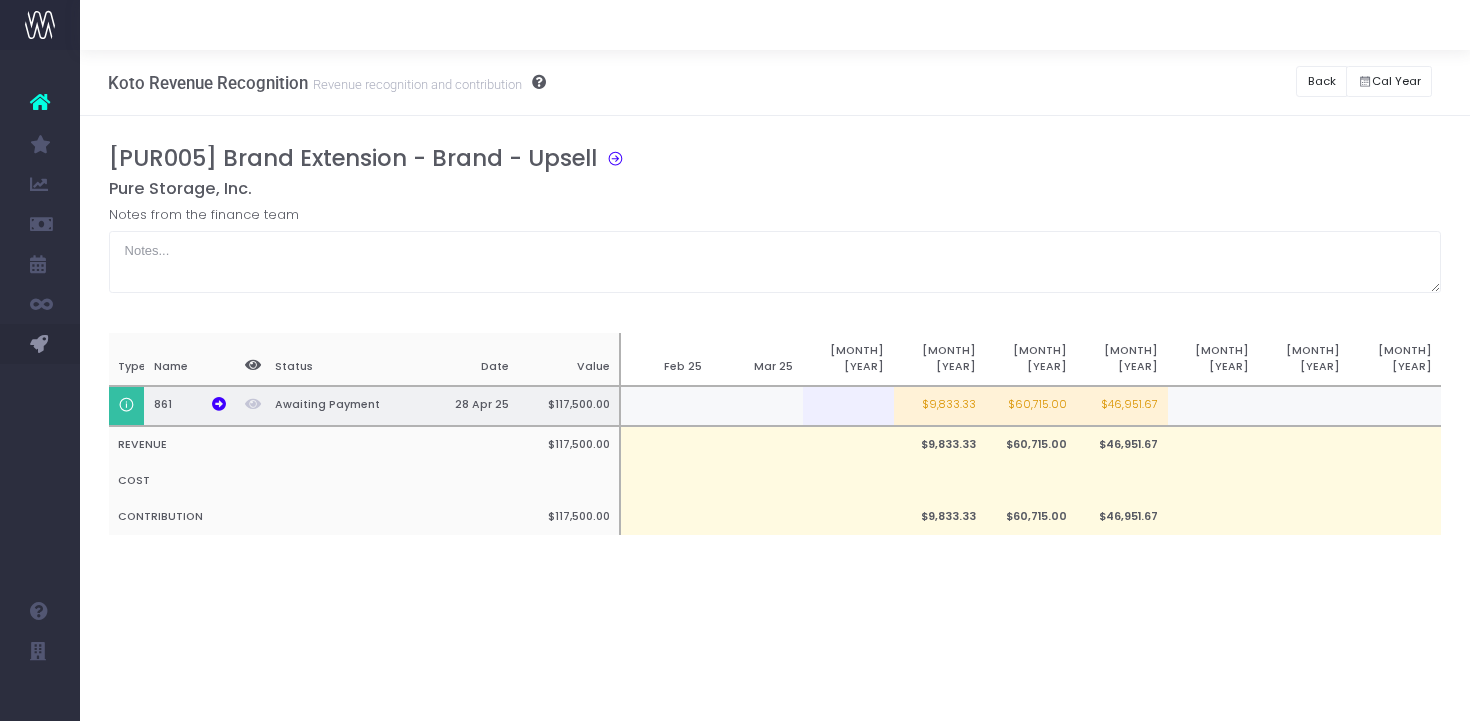 click at bounding box center (1213, 406) 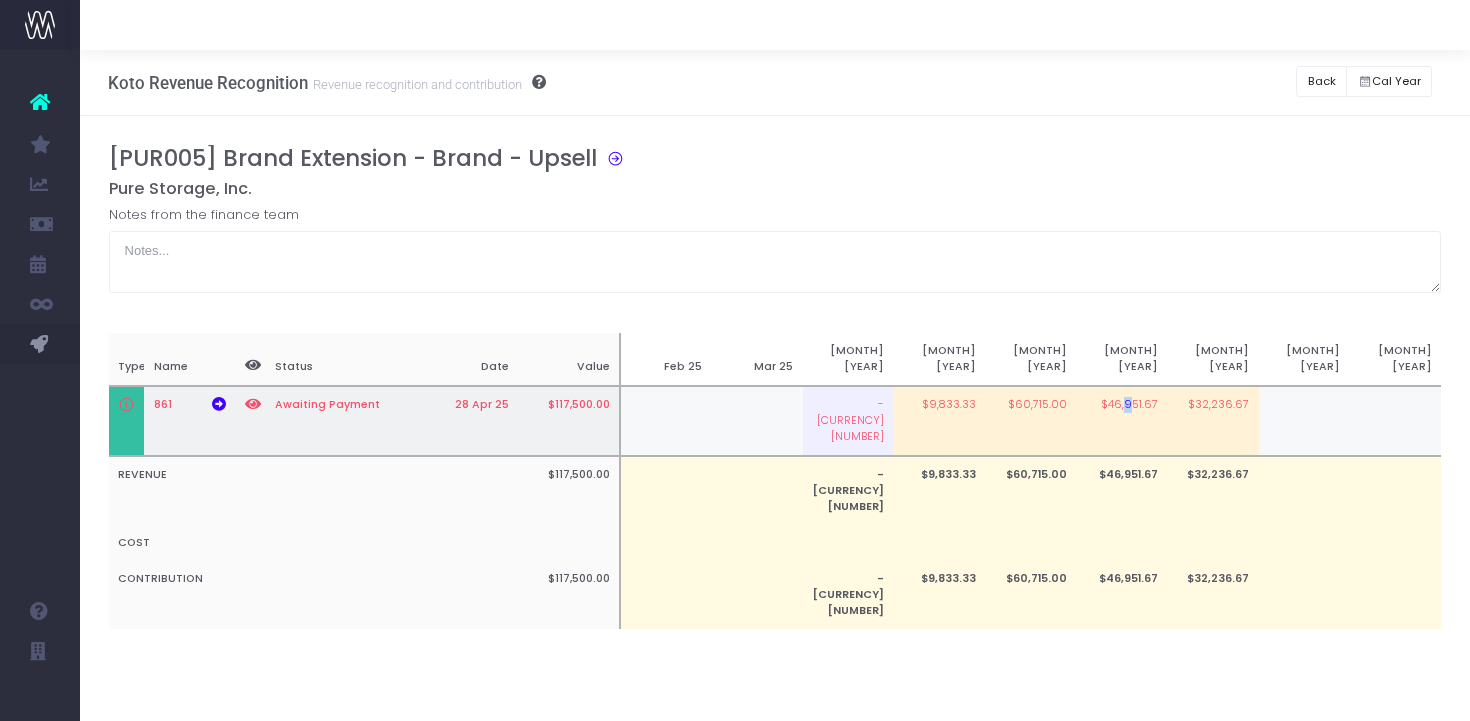 click on "$46,951.67" at bounding box center (1122, 421) 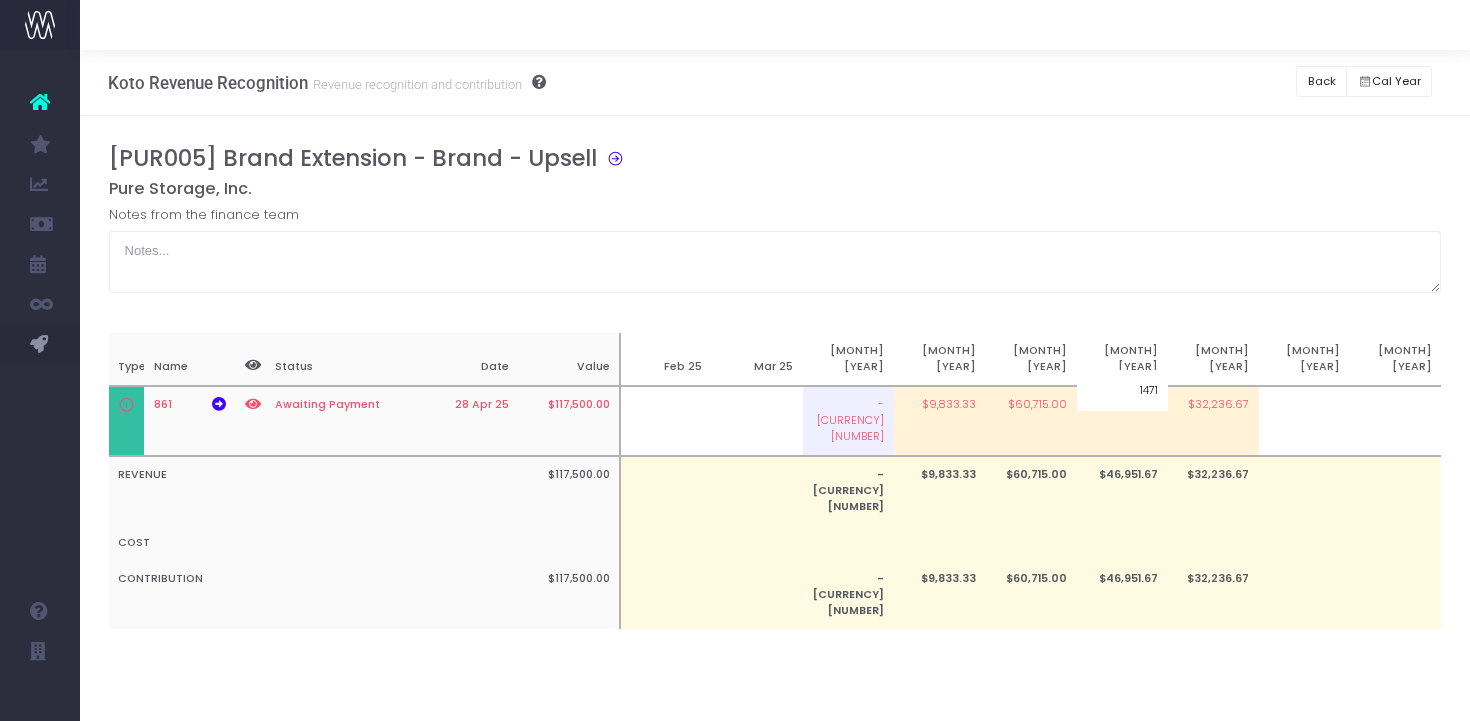 type on "[NUMBER]" 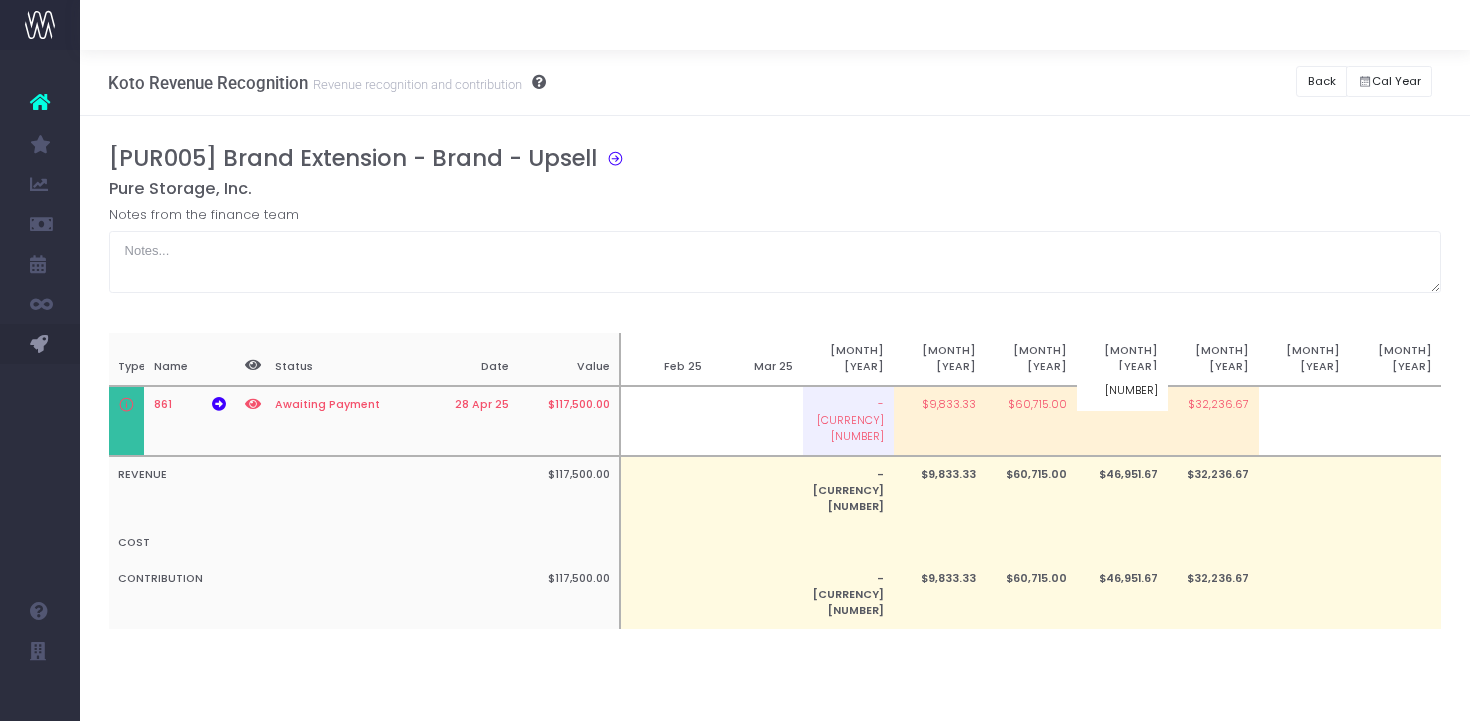 click on "Notes from the finance team" at bounding box center (775, 249) 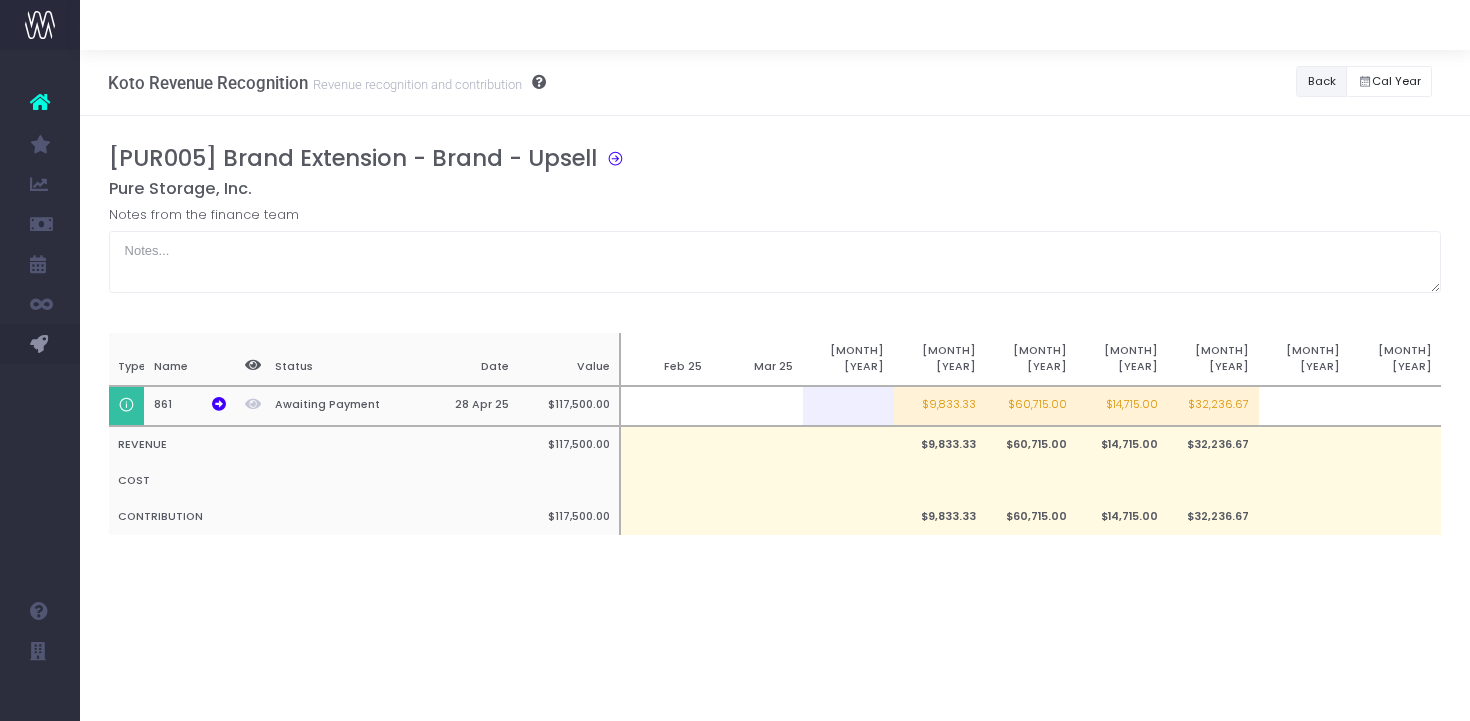 click on "Back" at bounding box center (1321, 81) 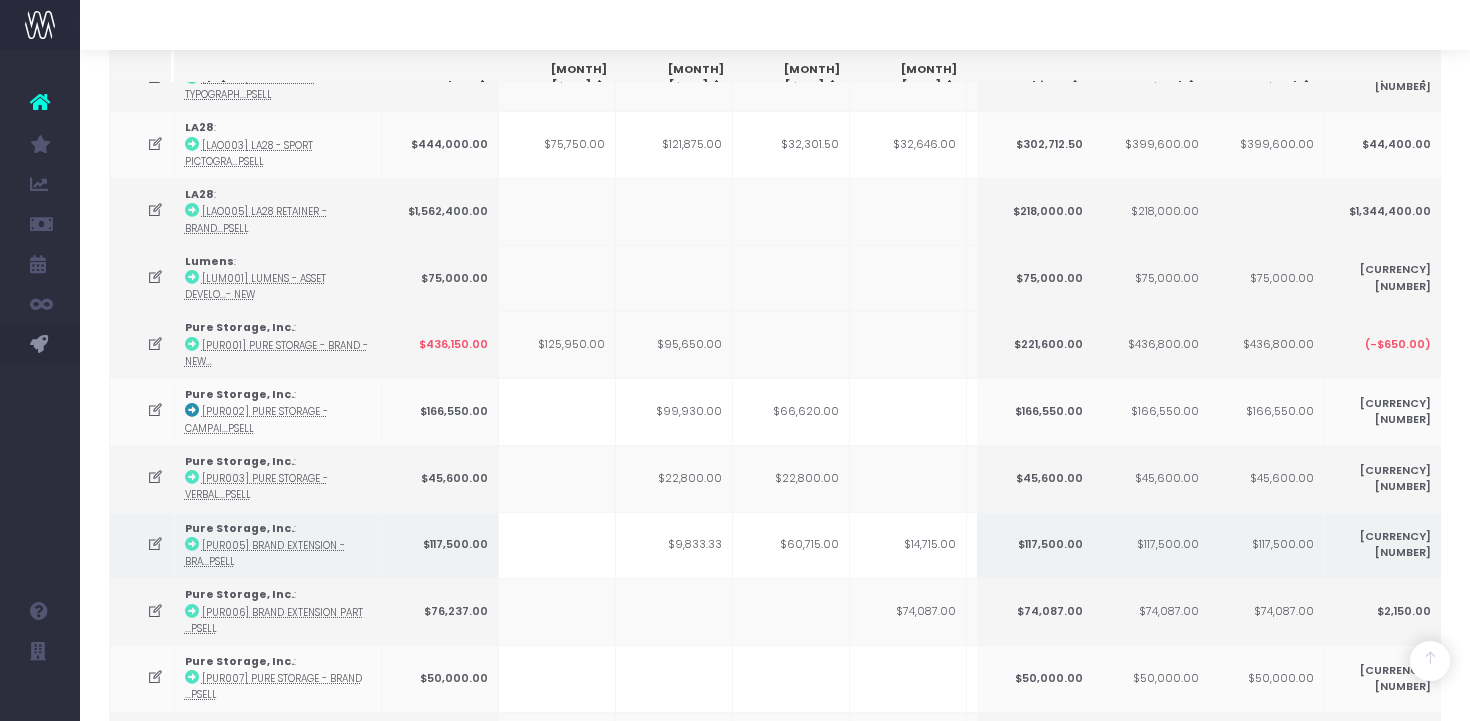 scroll, scrollTop: 1161, scrollLeft: 0, axis: vertical 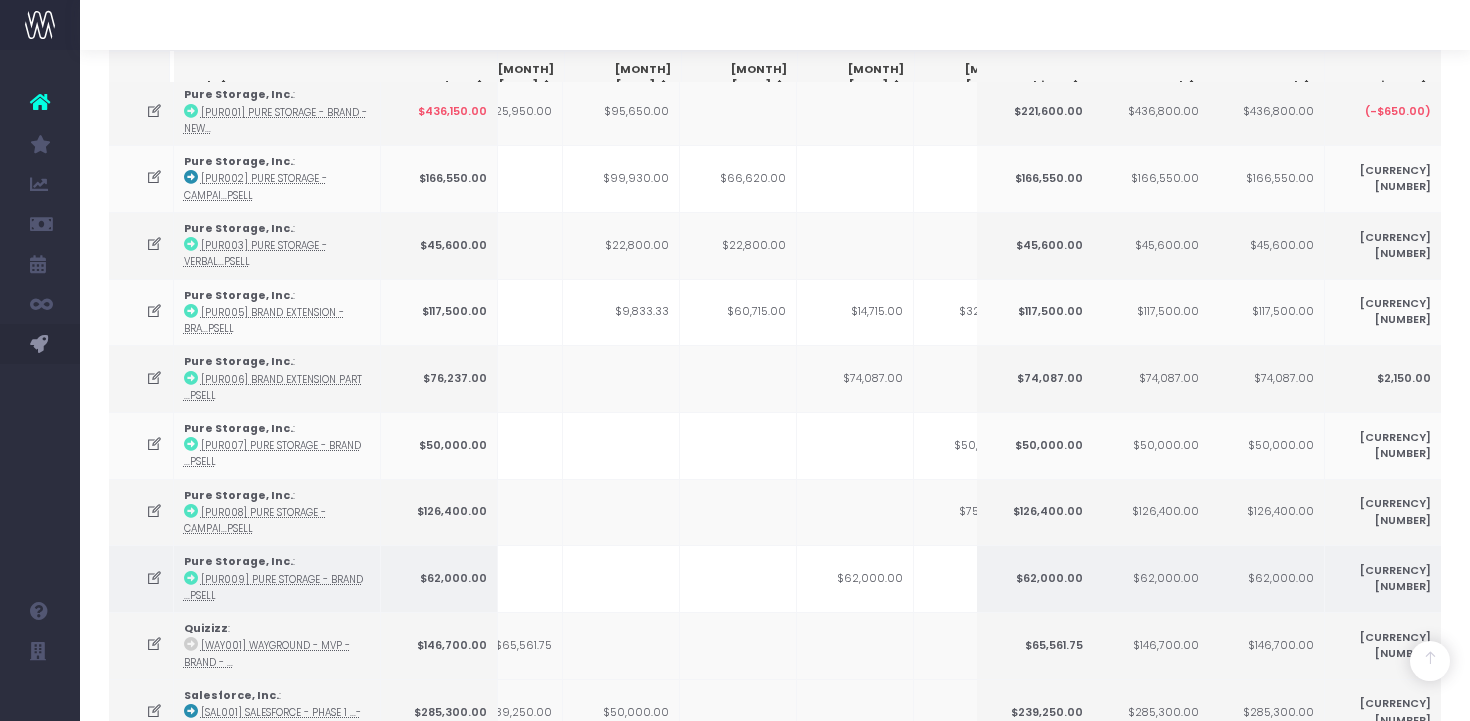 click at bounding box center [738, 578] 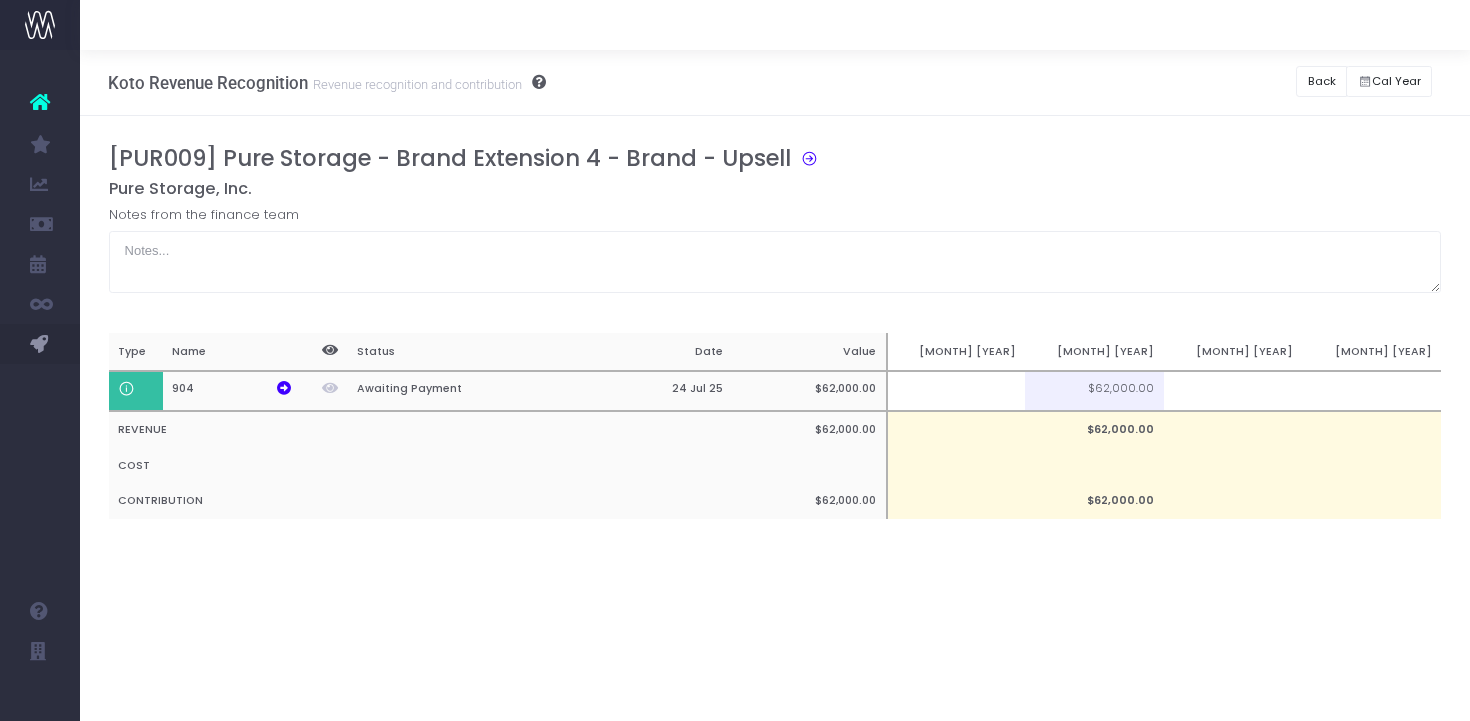 scroll, scrollTop: 0, scrollLeft: 0, axis: both 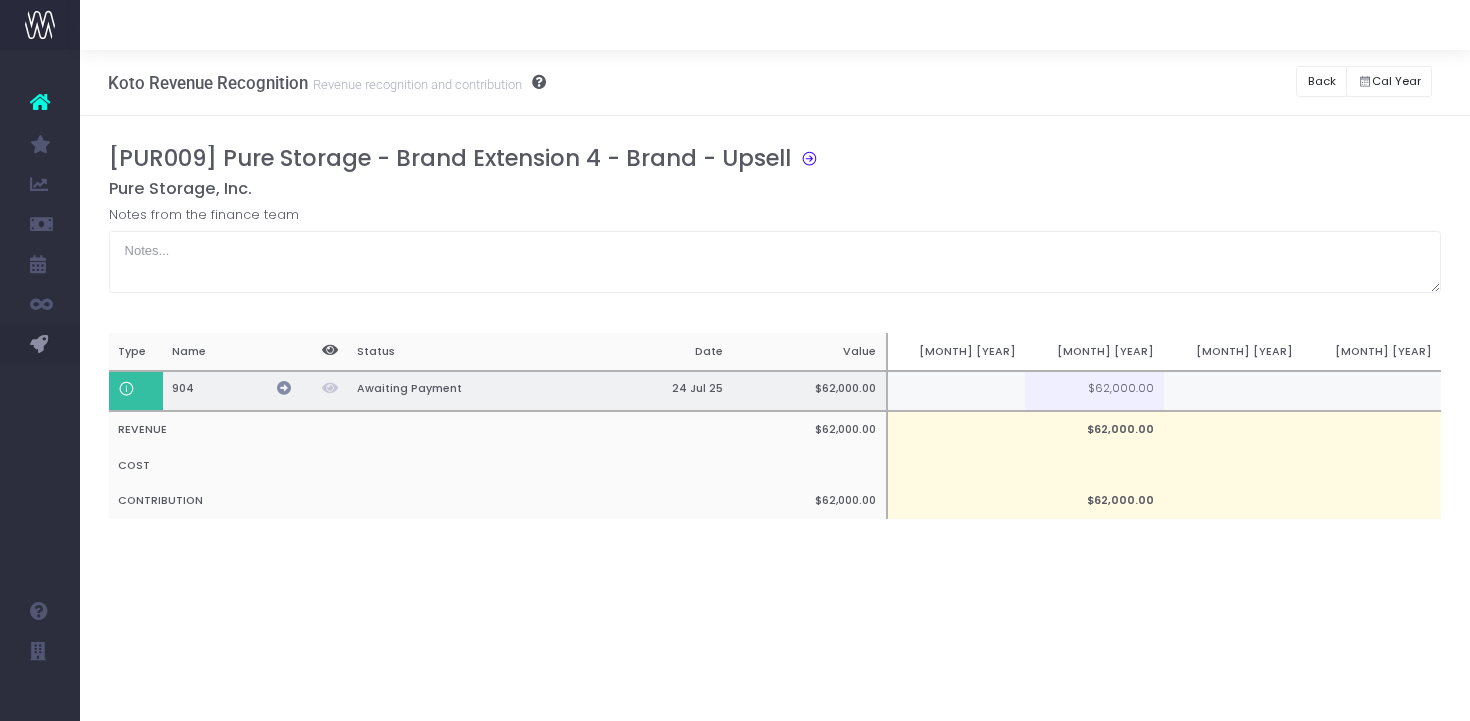 click at bounding box center (284, 388) 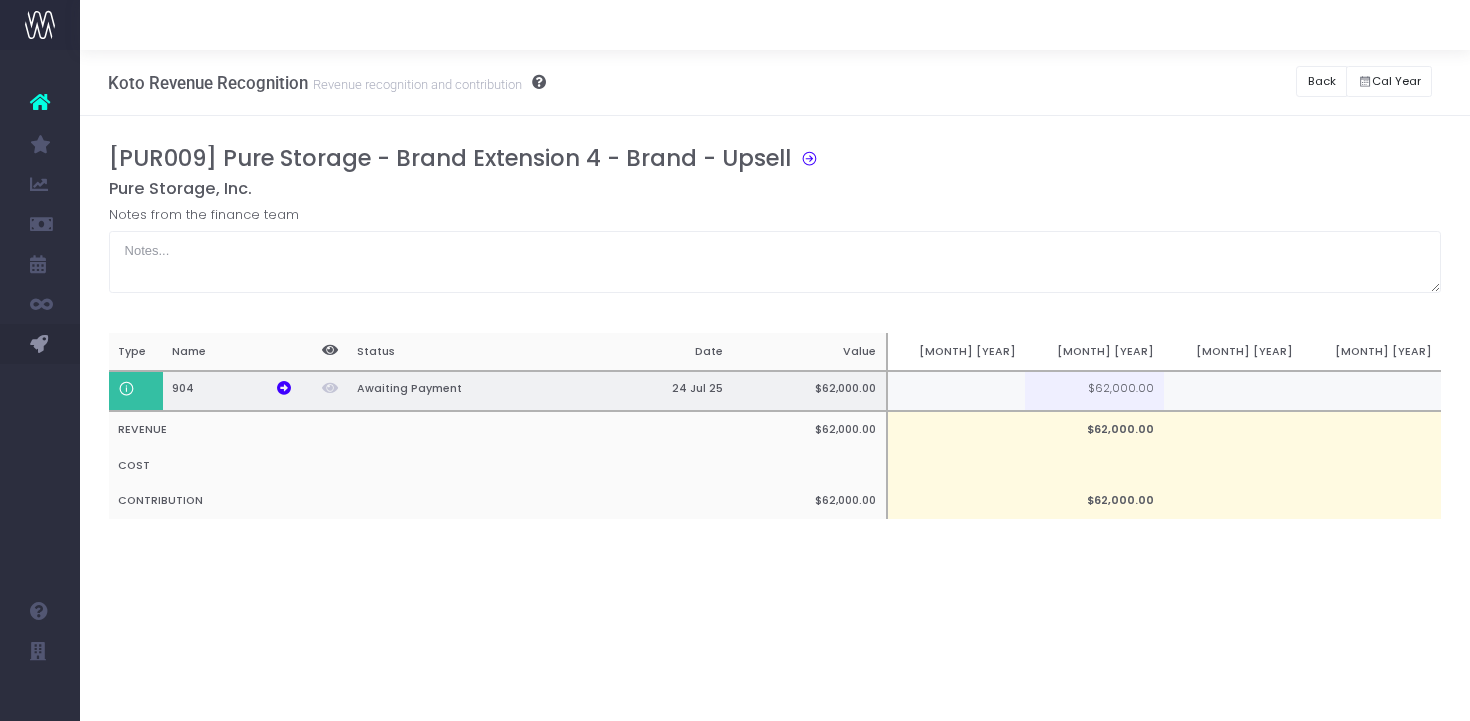 click at bounding box center [1233, 391] 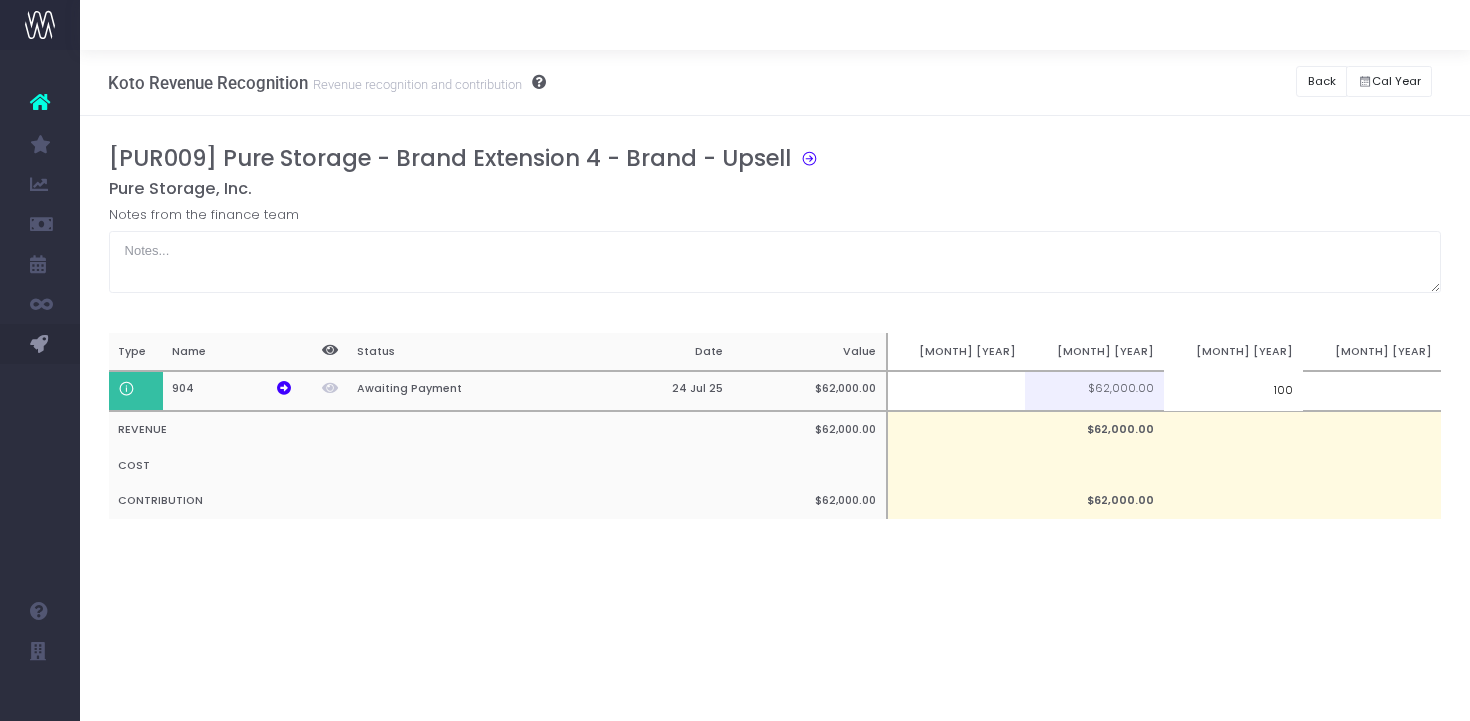 type on "100%" 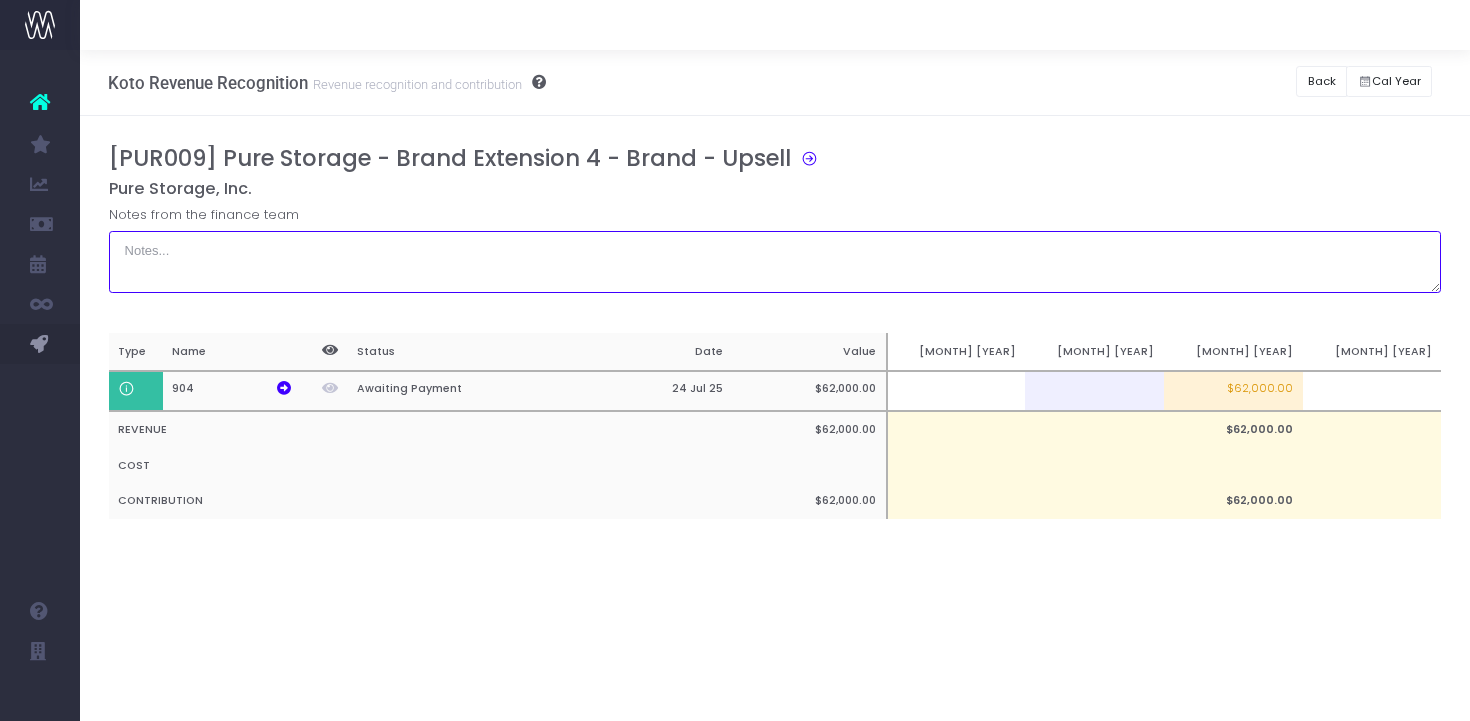 click at bounding box center (775, 262) 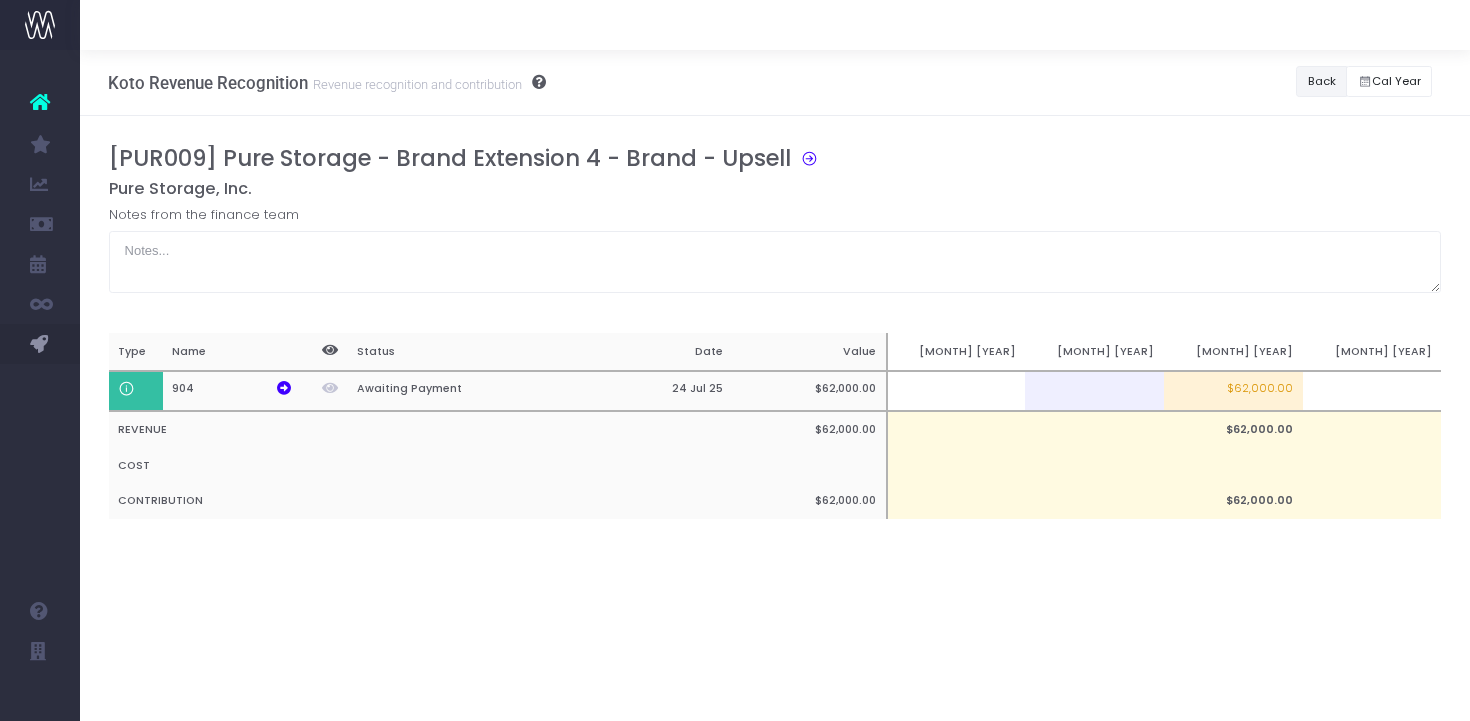 drag, startPoint x: 1318, startPoint y: 82, endPoint x: 1259, endPoint y: 48, distance: 68.09552 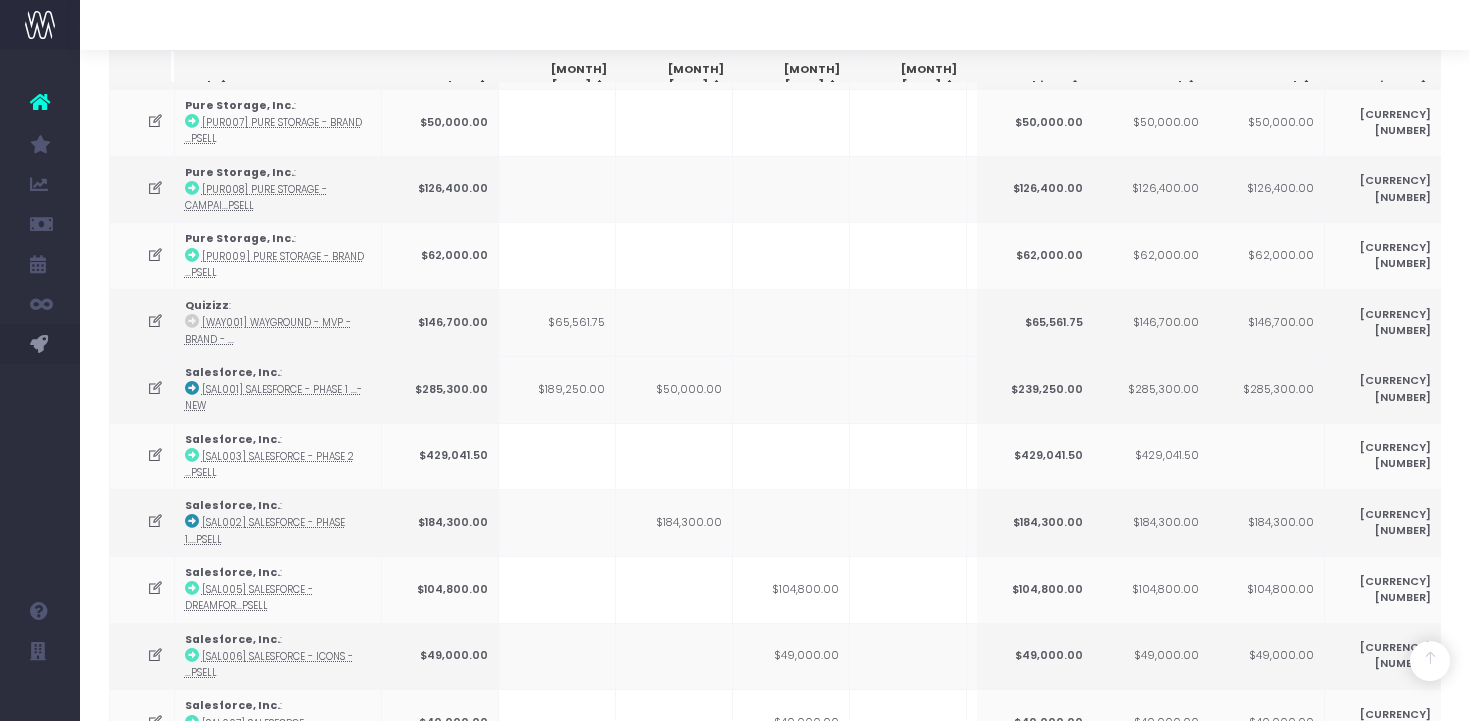 scroll, scrollTop: 2107, scrollLeft: 0, axis: vertical 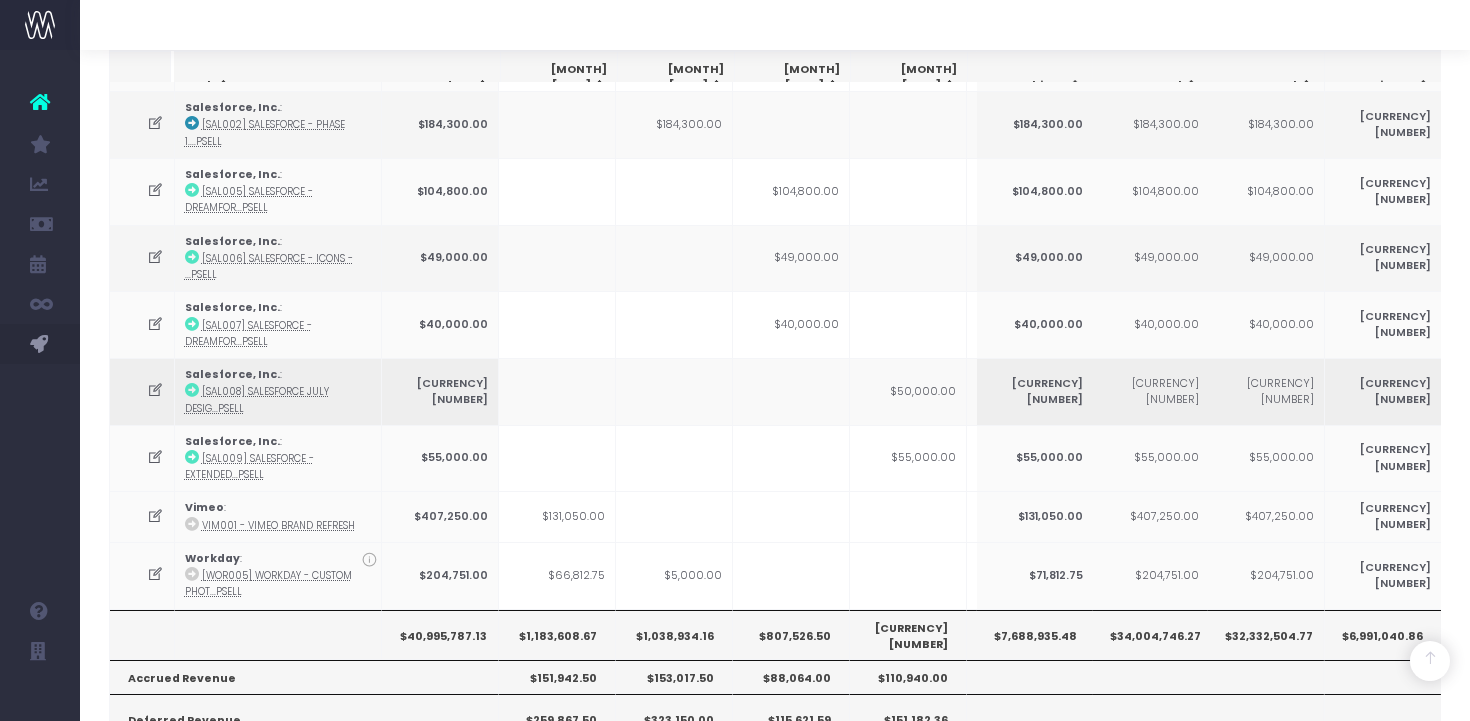 click on "$50,000.00" at bounding box center (908, 391) 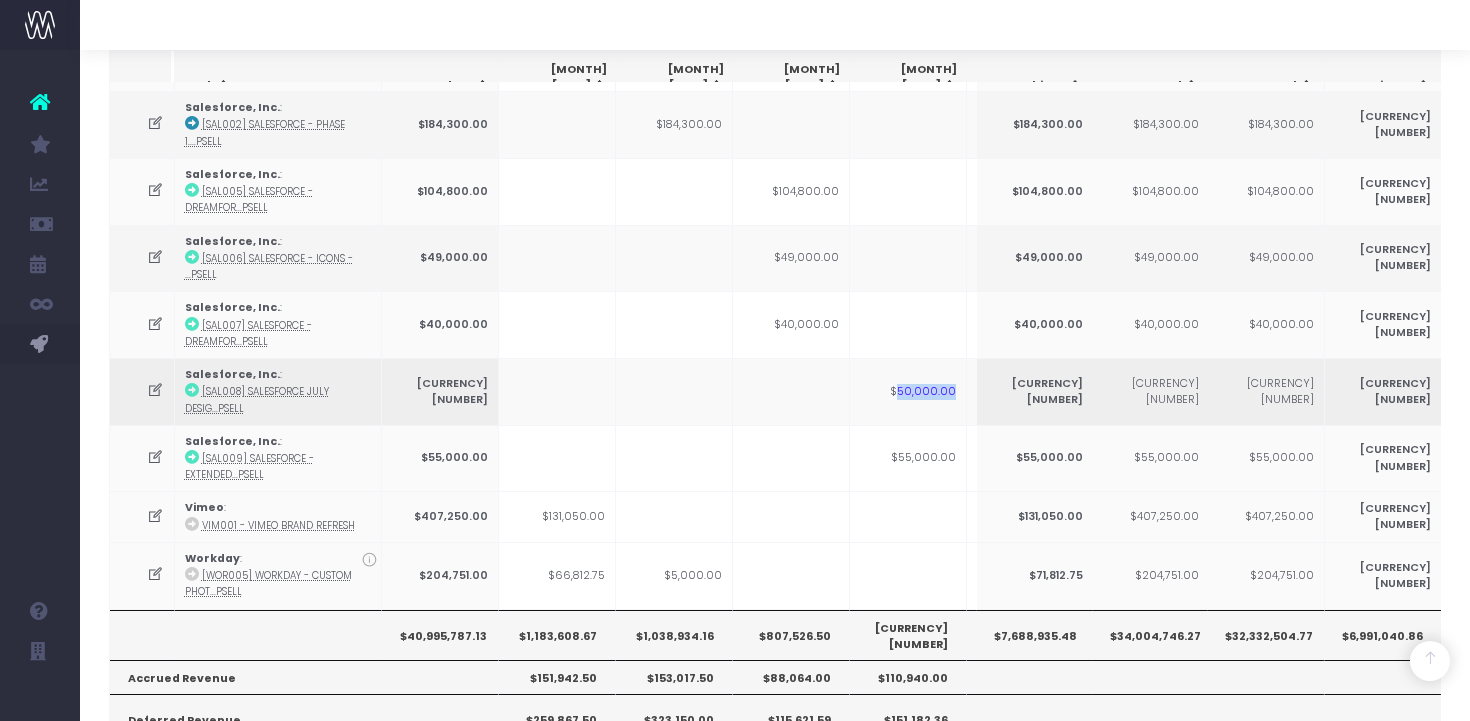 click on "$50,000.00" at bounding box center (908, 391) 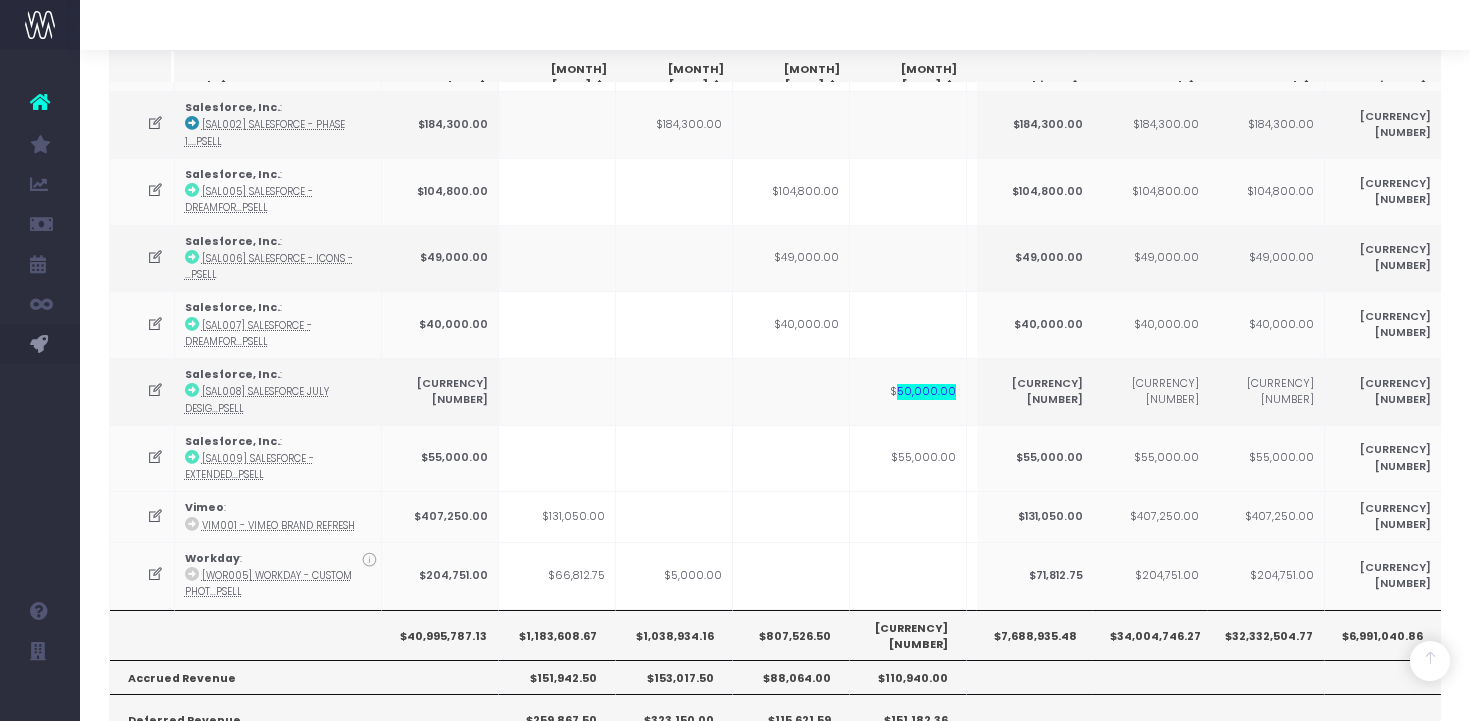scroll, scrollTop: 0, scrollLeft: 122, axis: horizontal 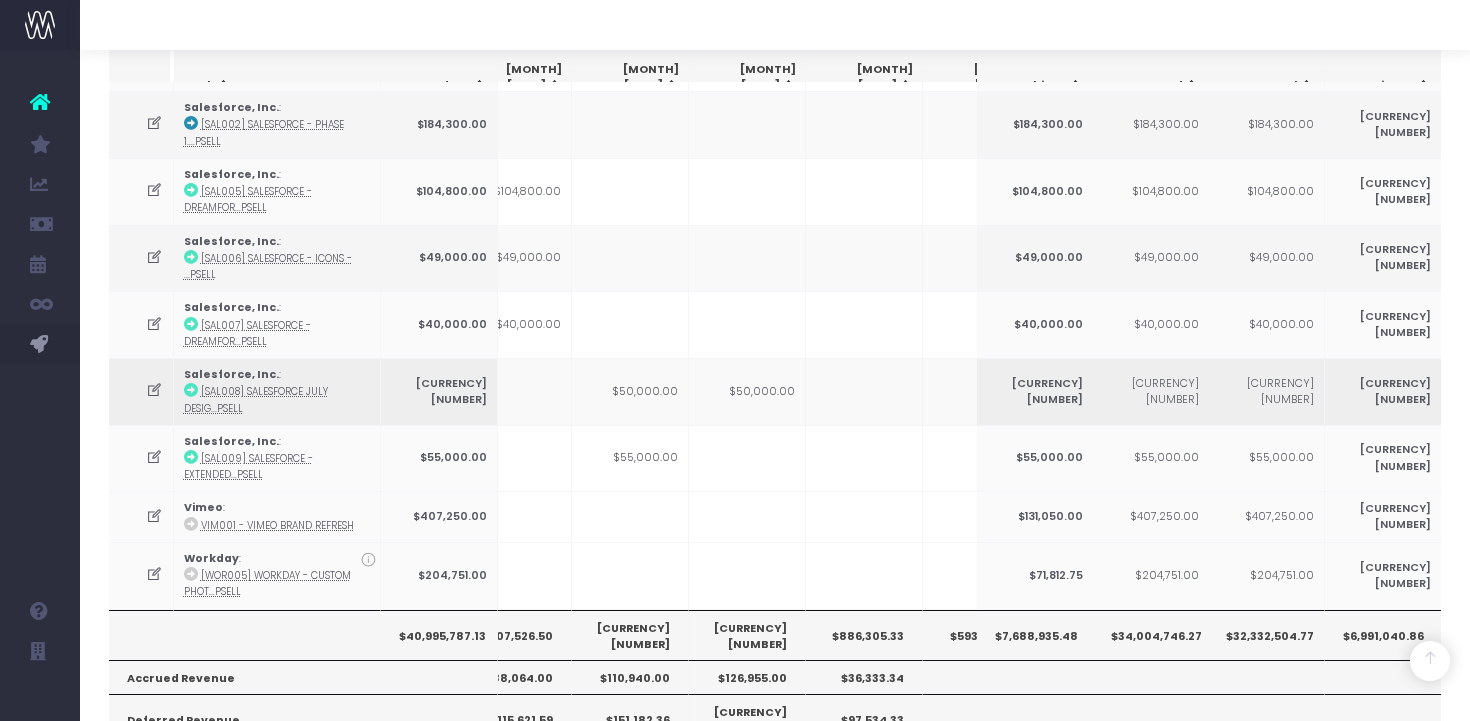 click at bounding box center (154, 390) 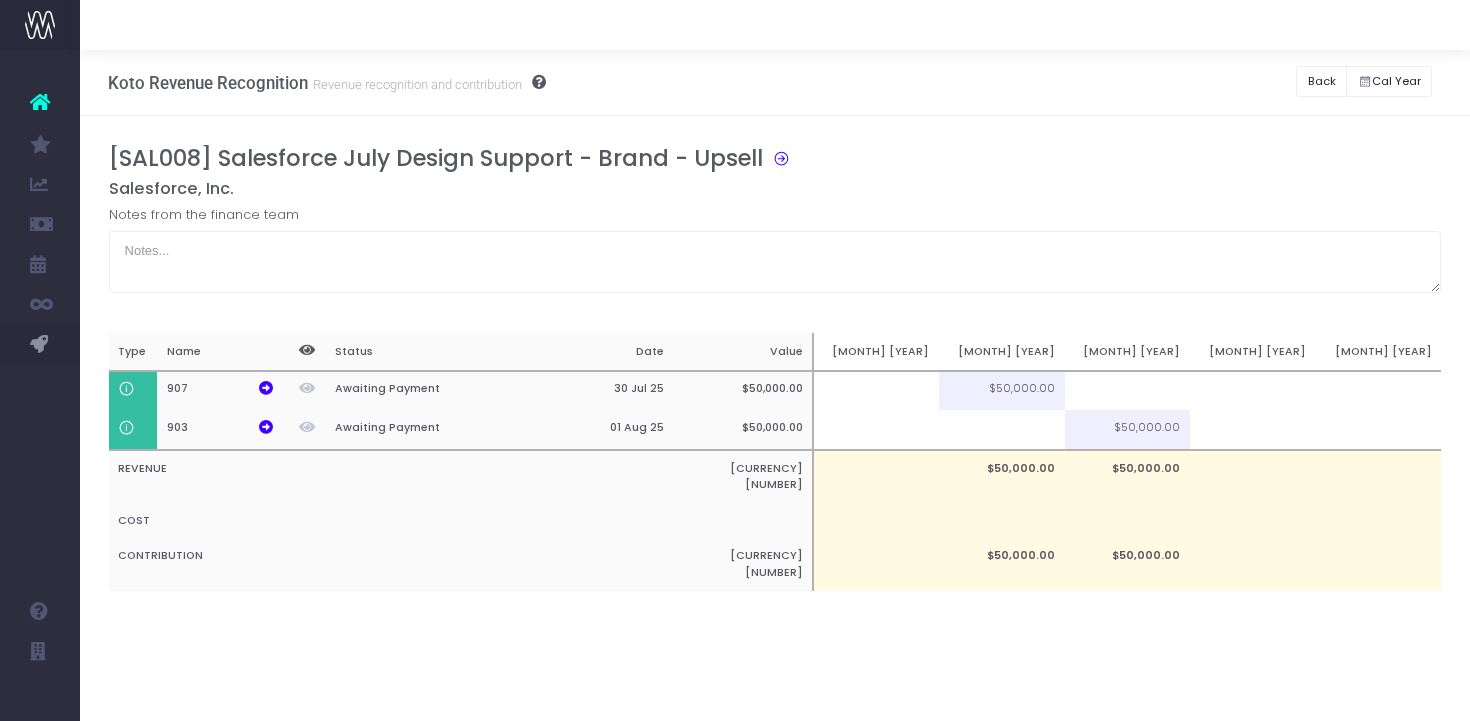 scroll, scrollTop: 0, scrollLeft: 0, axis: both 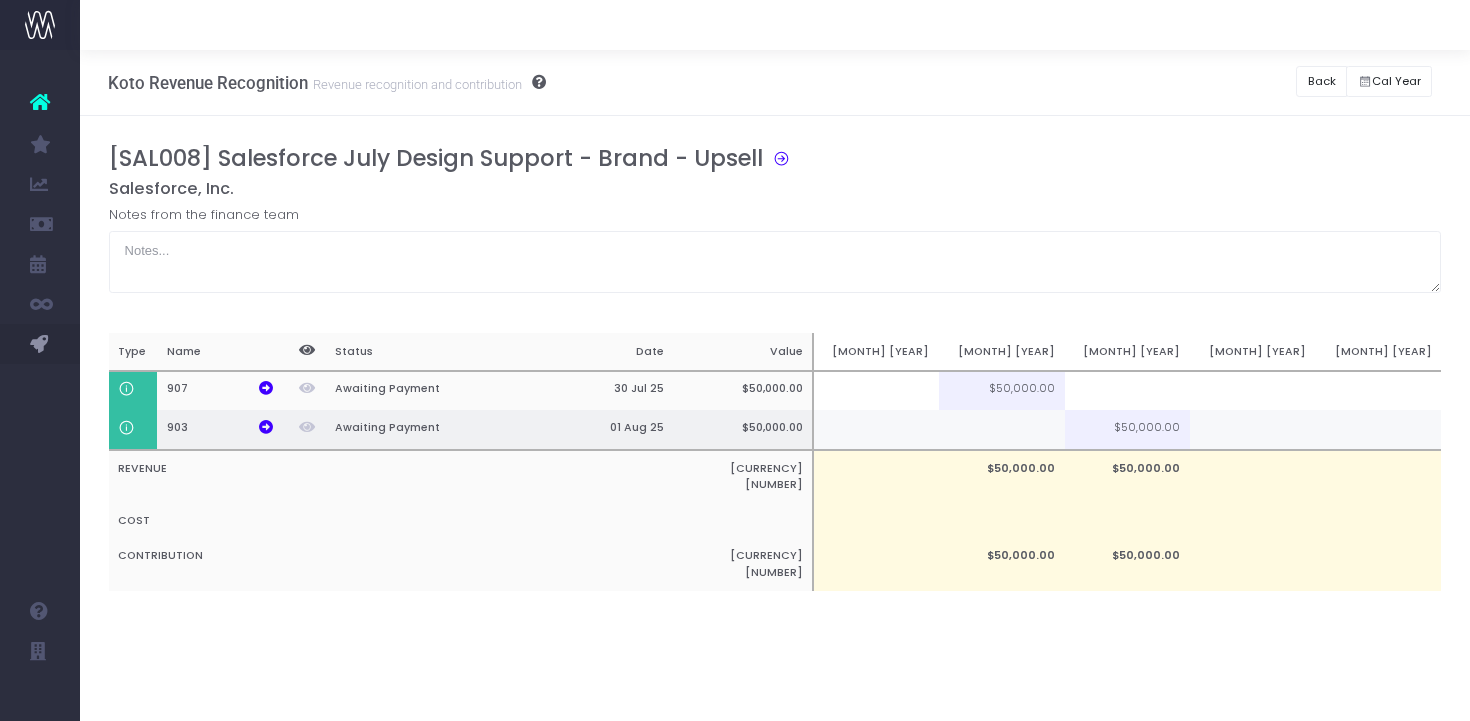 click at bounding box center [1002, 430] 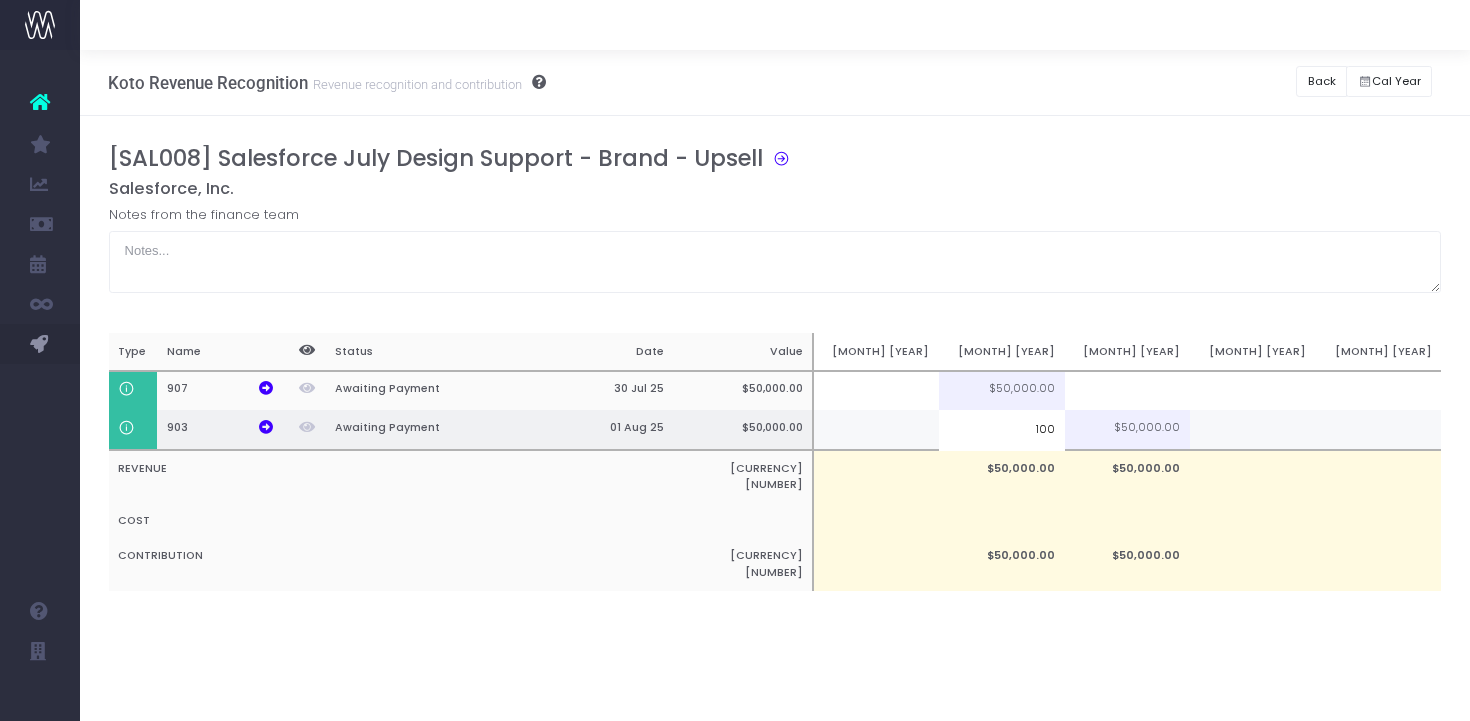 type on "100%" 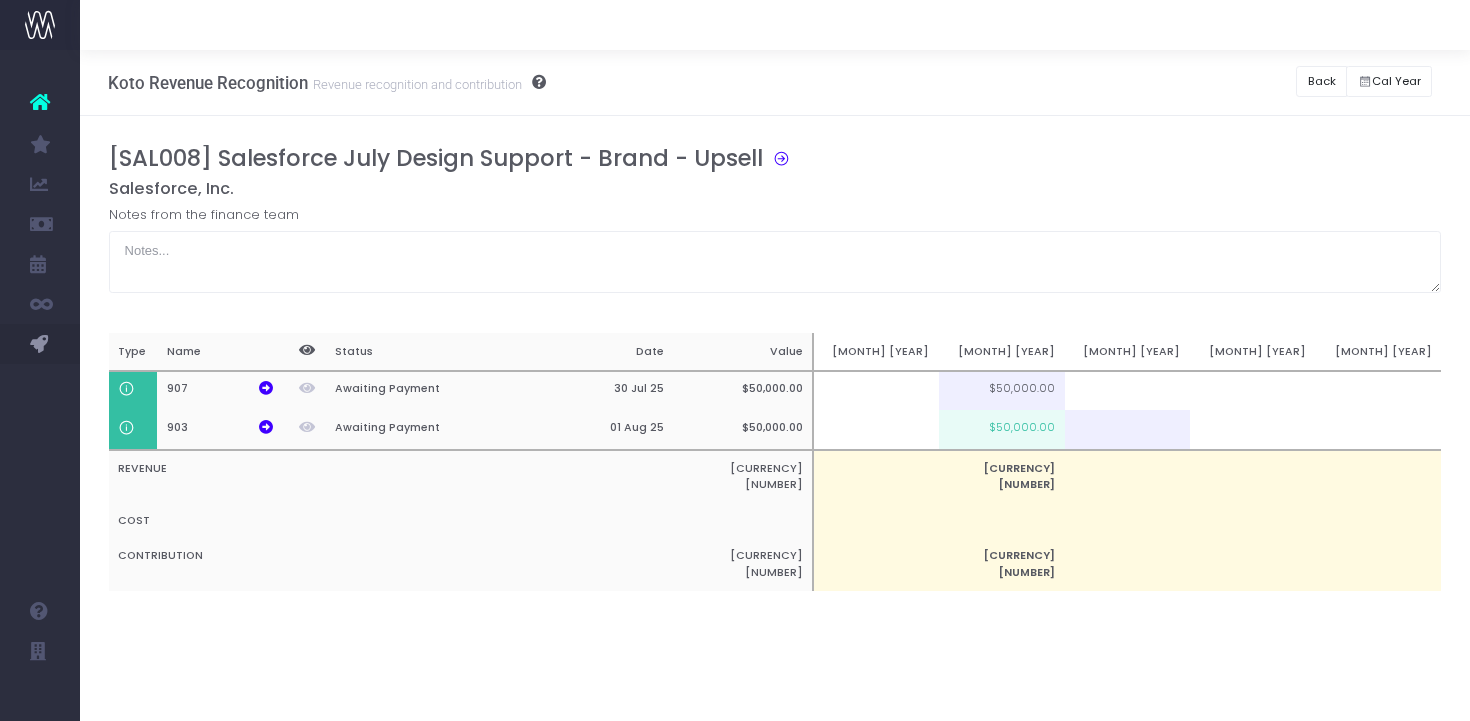 click on "[SAL008] Salesforce July Design Support - Brand - Upsell
Salesforce, Inc.
Notes from the finance team
Type
Name
Status
Date
Value
Jun 25 Jul 25 Aug 25 Sep 25 Oct 25
907  Awaiting Payment 30 Jul 25 $50,000.00 $50,000.00 903  Awaiting Payment 01 Aug 25 $50,000.00 $50,000.00
REVENUE $100,000.00 $100,000.00 COST CONTRIBUTION $100,000.00 $100,000.00
100%" at bounding box center [775, 388] 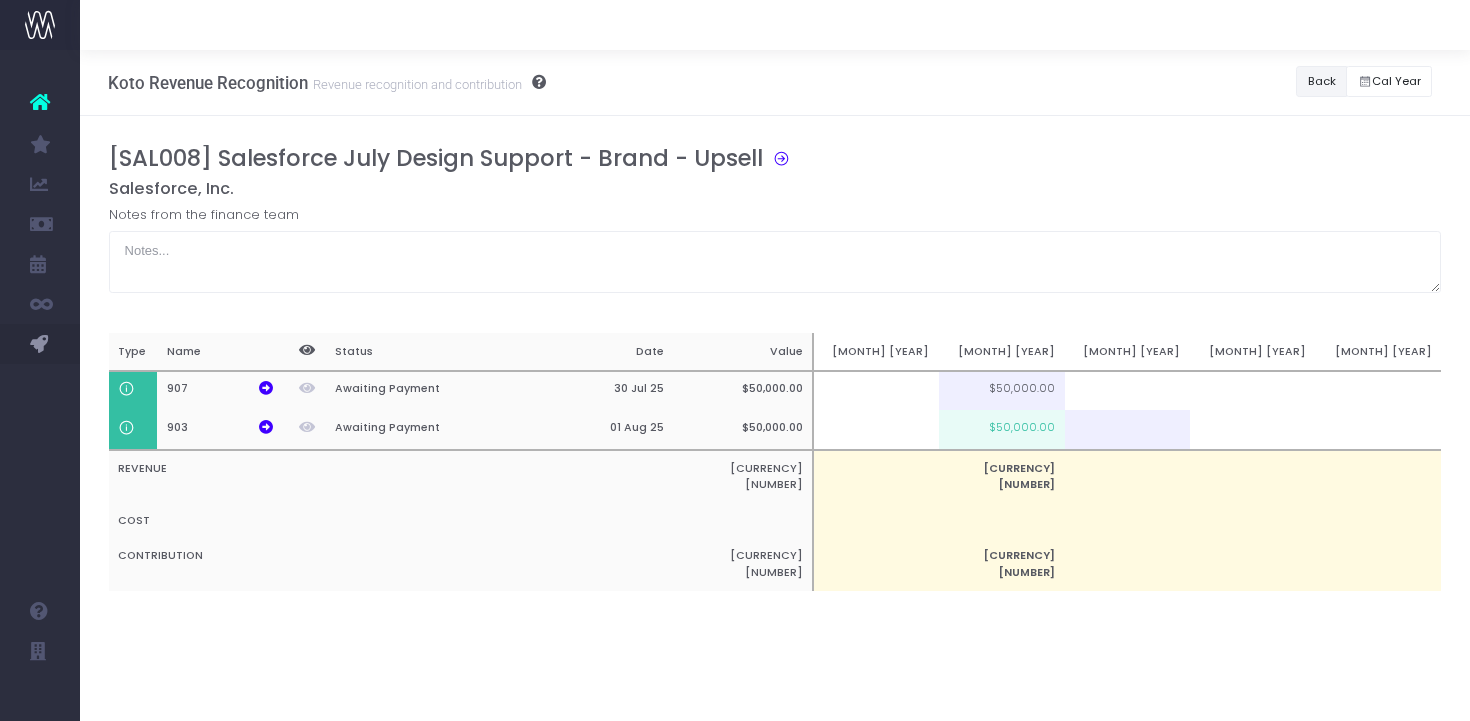 click on "Back" at bounding box center [1321, 81] 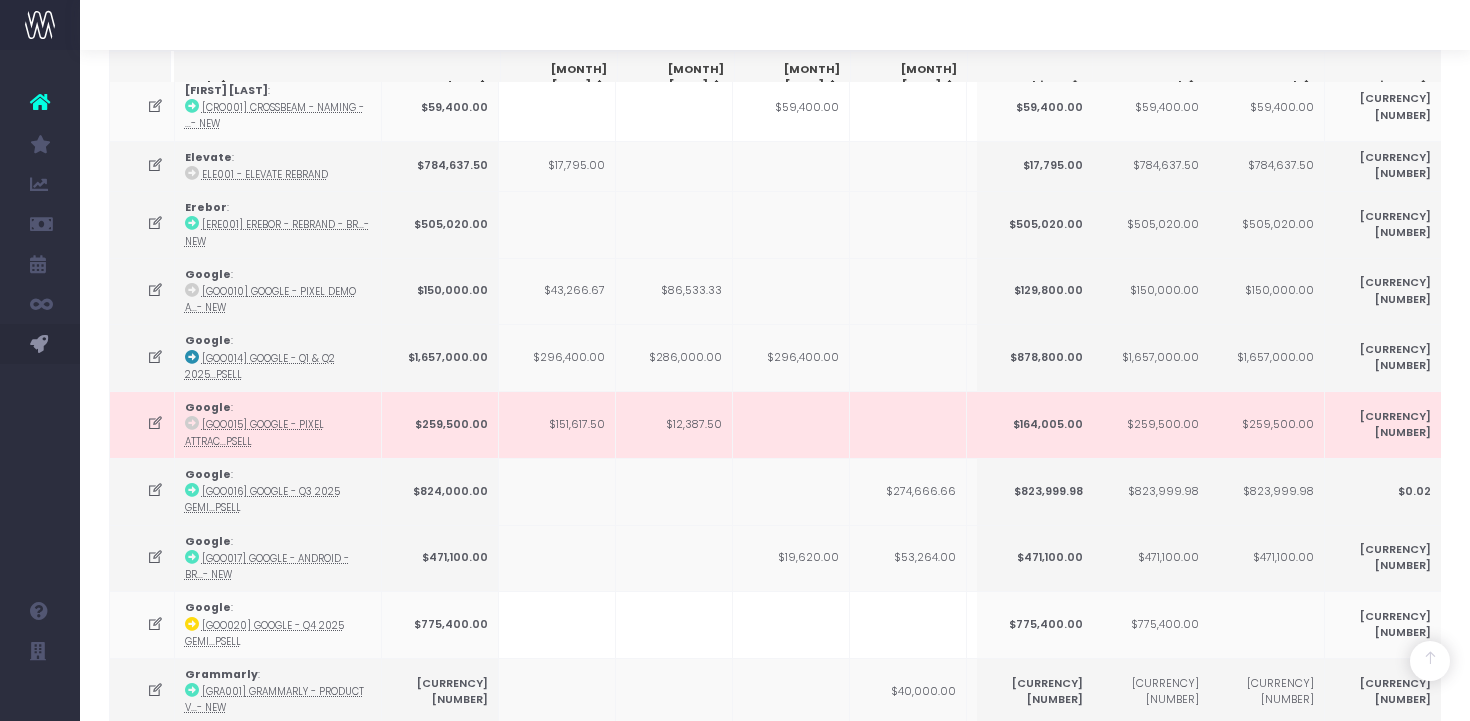 scroll, scrollTop: 499, scrollLeft: 0, axis: vertical 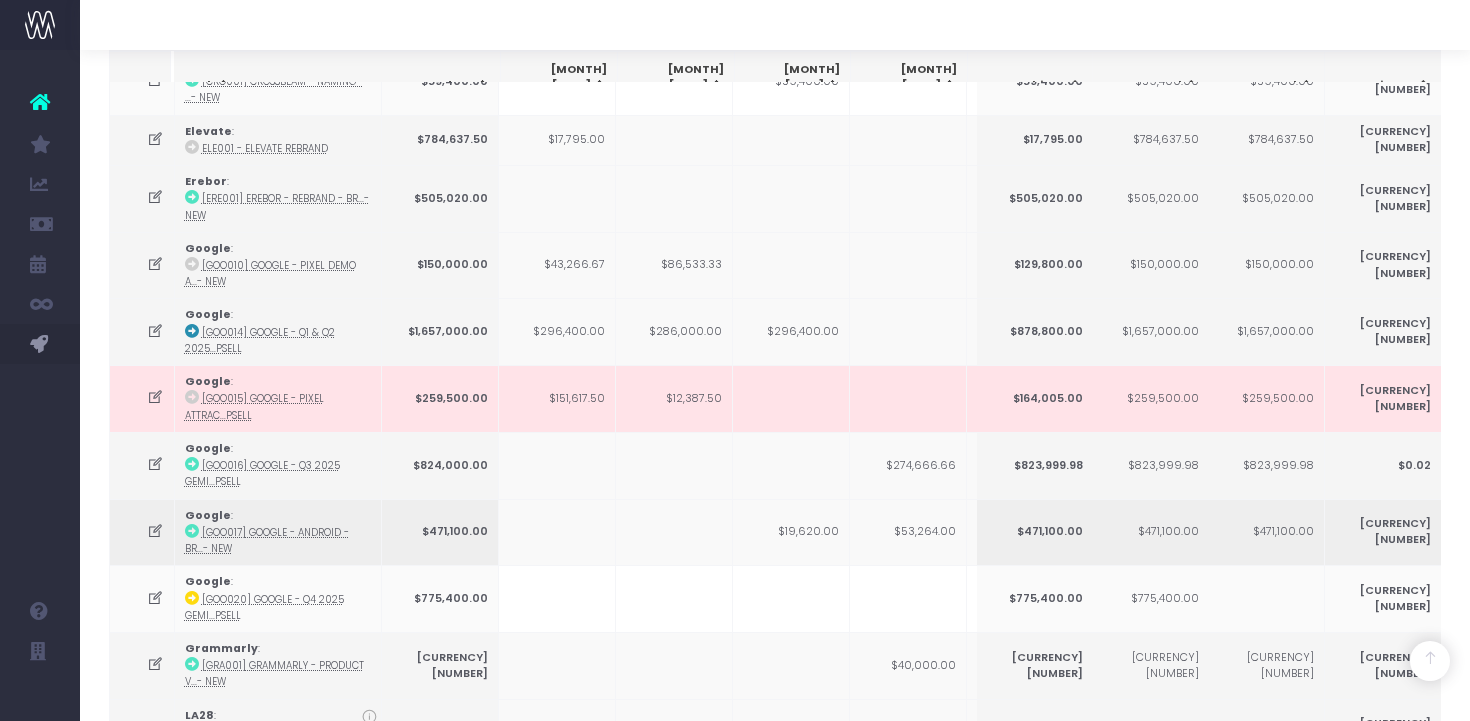click on "$53,264.00" at bounding box center (908, 532) 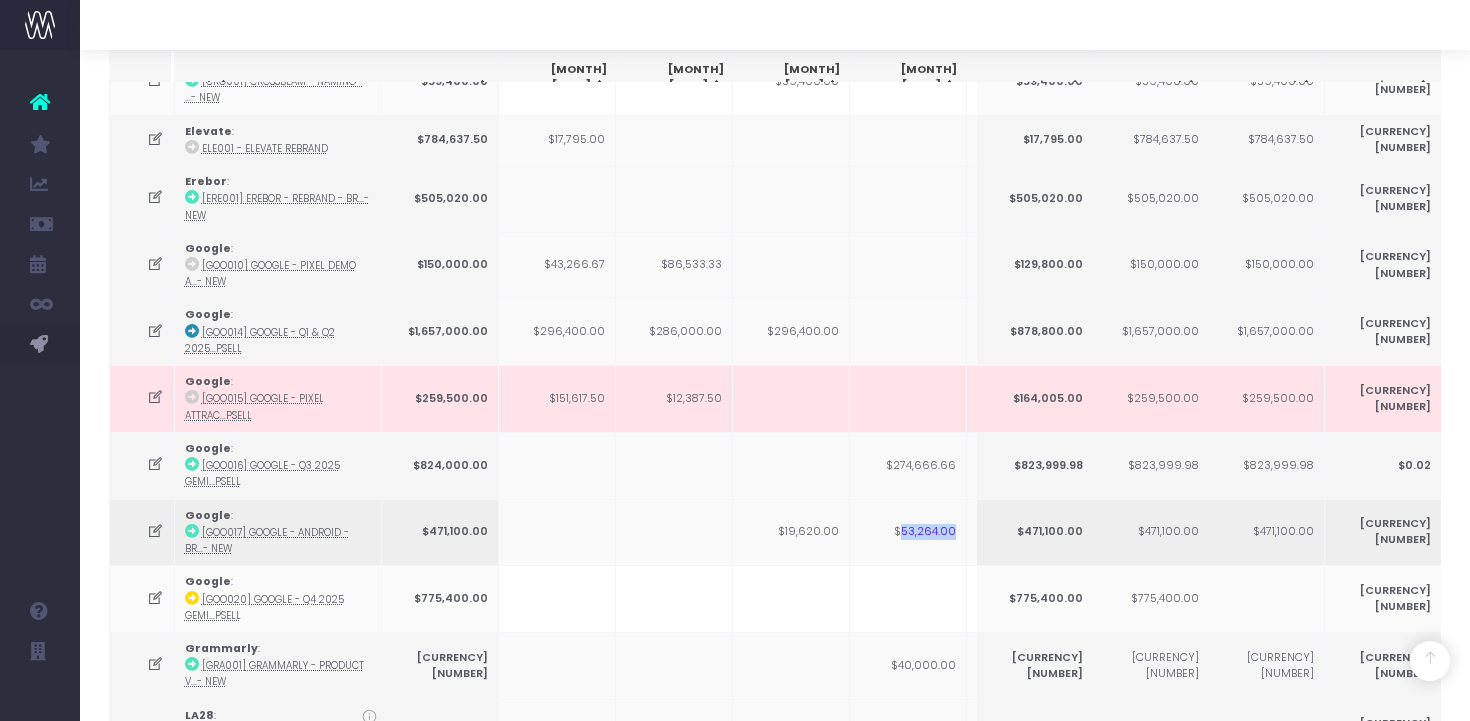 click on "$53,264.00" at bounding box center [908, 532] 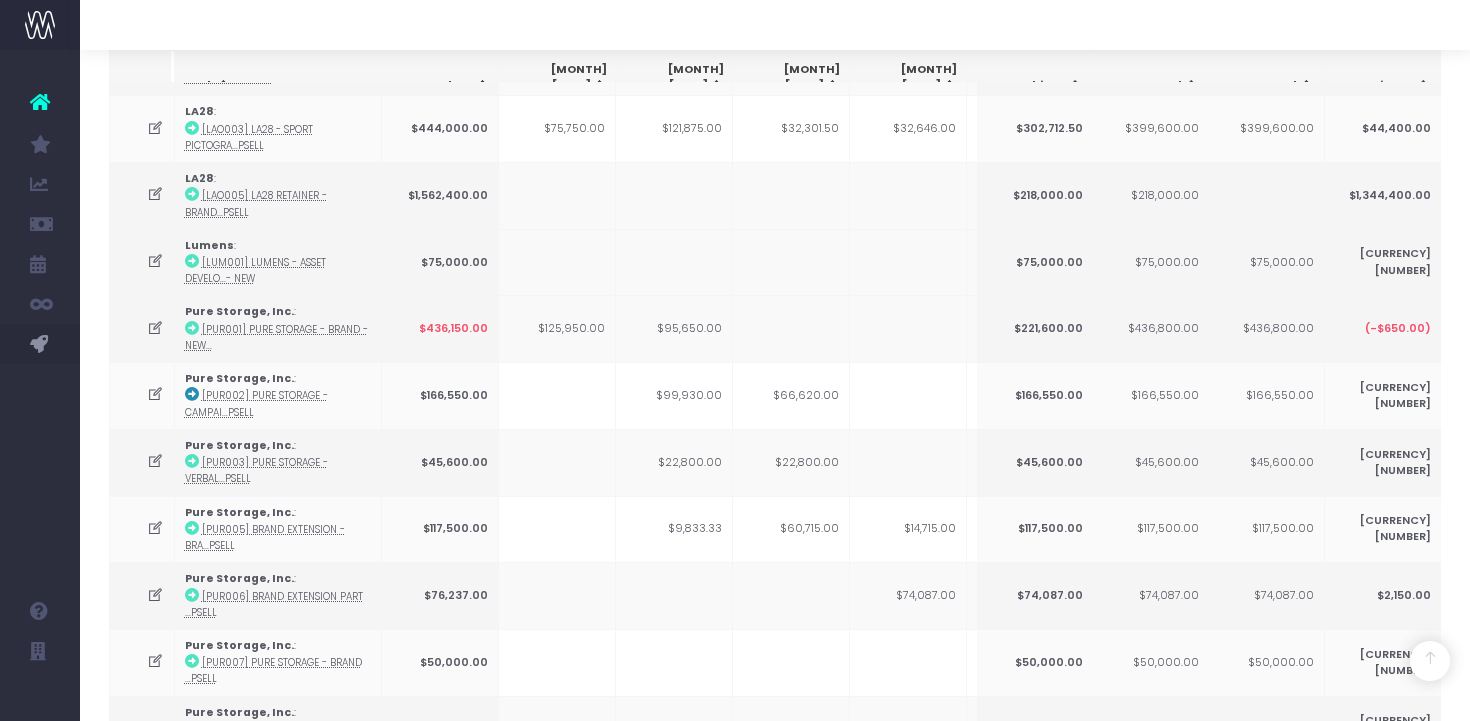 scroll, scrollTop: 1170, scrollLeft: 0, axis: vertical 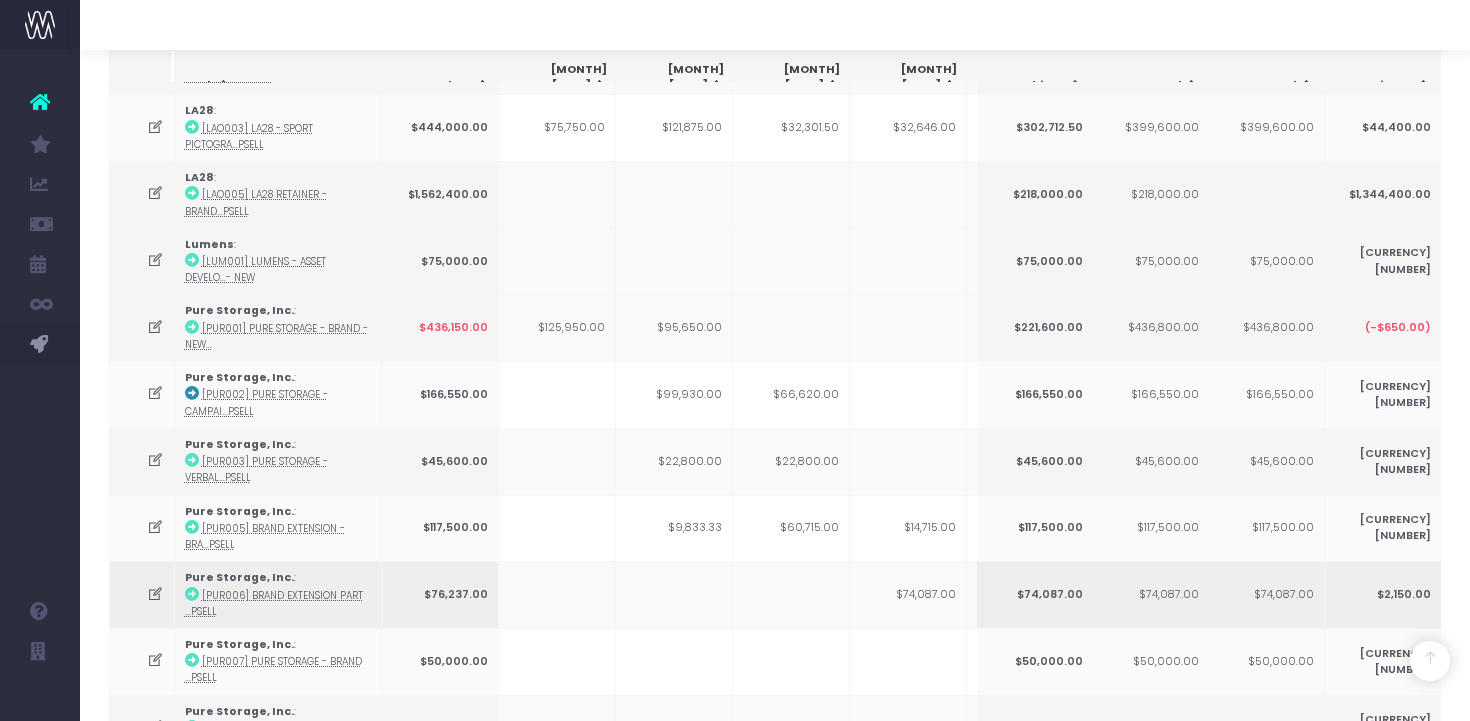 click on "$74,087.00" at bounding box center [908, 594] 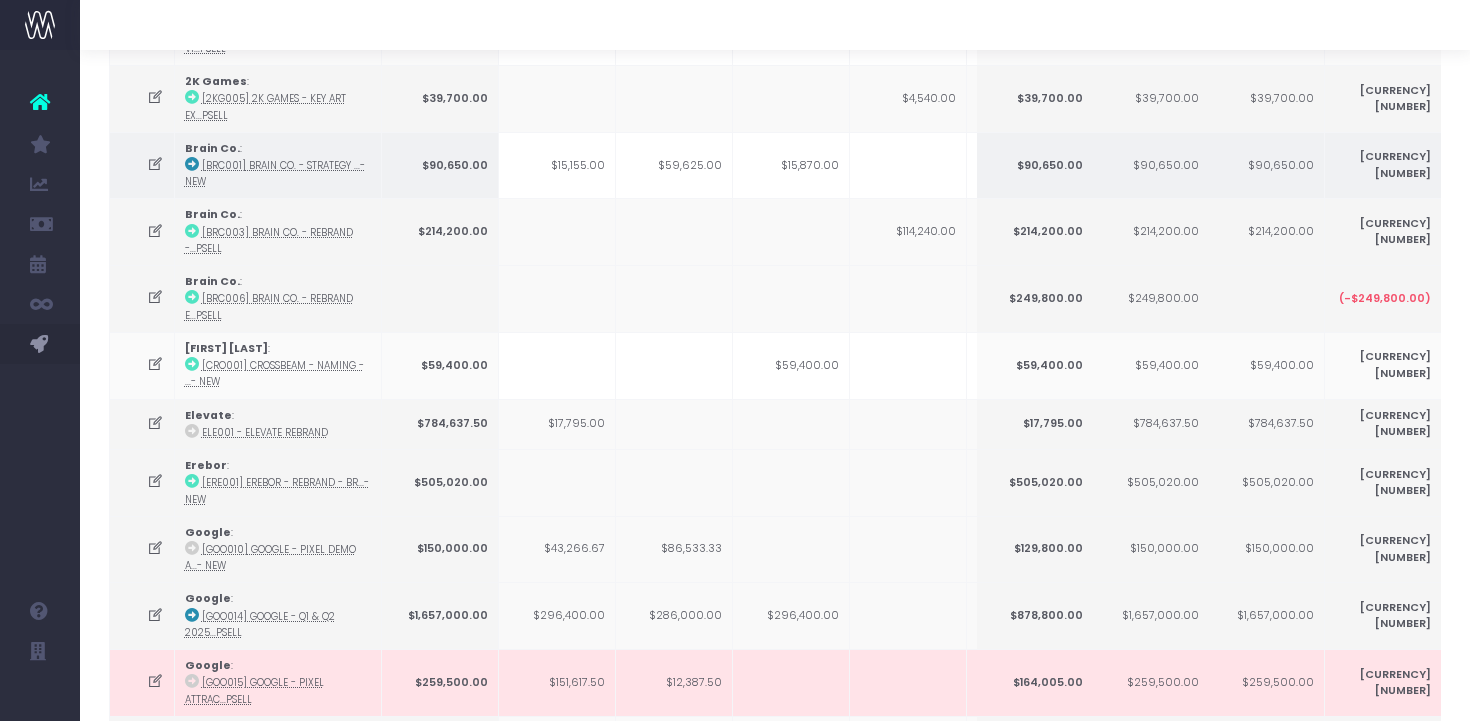 scroll, scrollTop: 0, scrollLeft: 0, axis: both 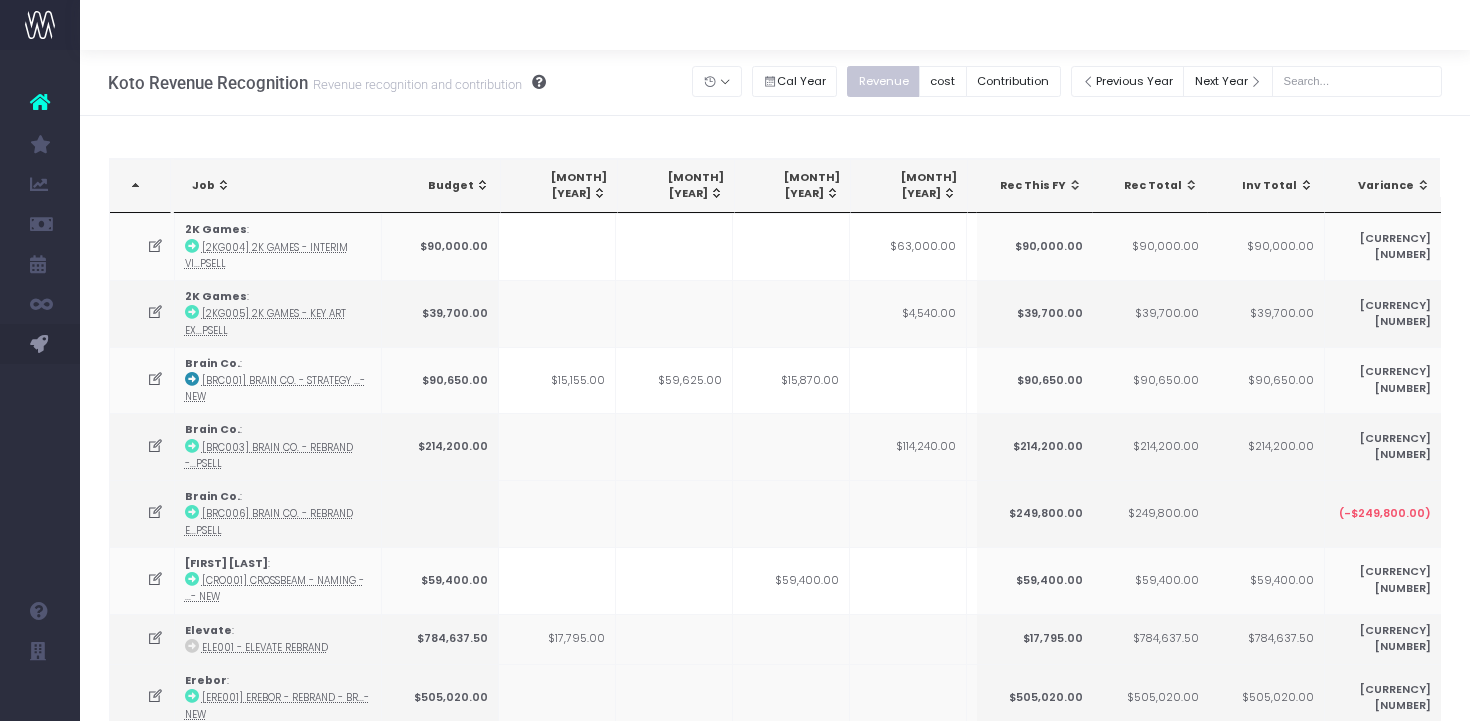 click on "[MONTH] [YEAR]" at bounding box center [913, 186] 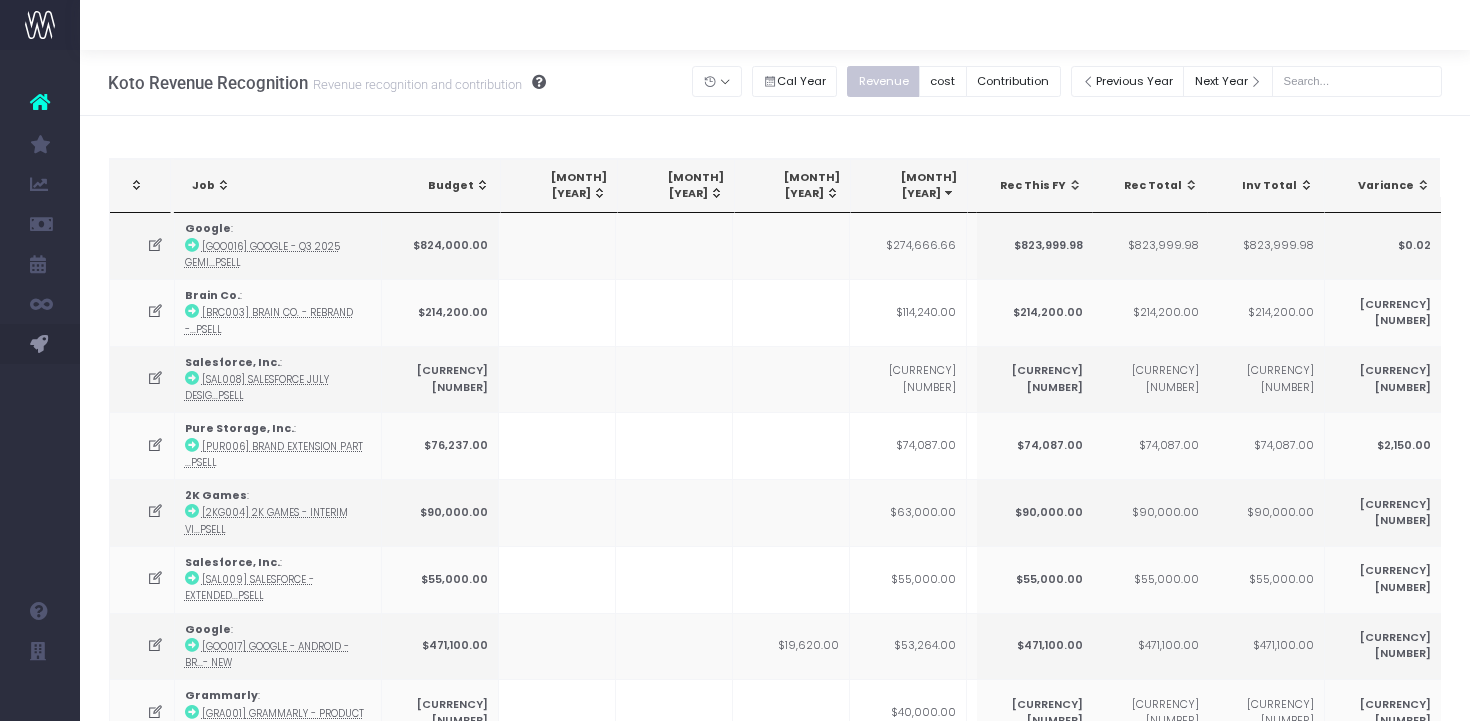 click on "[MONTH] [YEAR]" at bounding box center (913, 186) 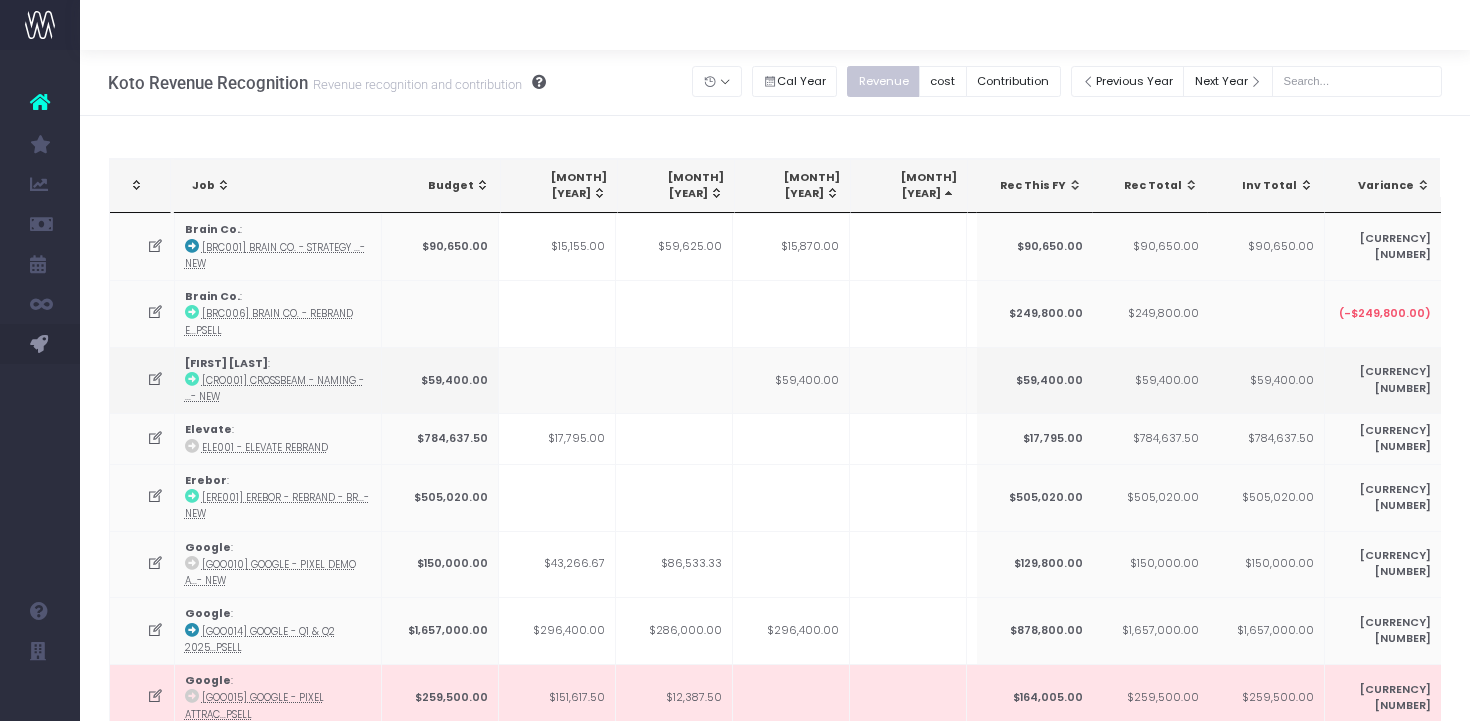 click on "[MONTH] [YEAR]" at bounding box center [913, 186] 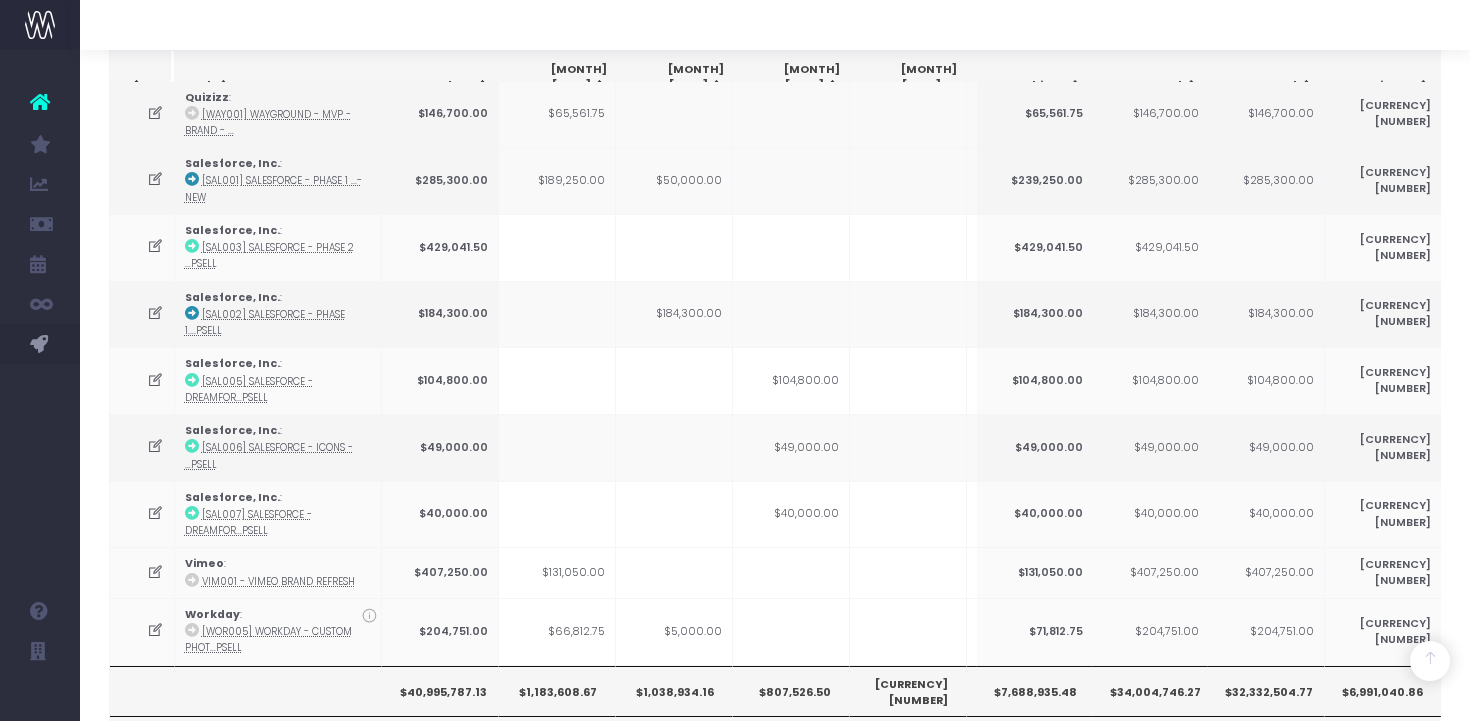 scroll, scrollTop: 2176, scrollLeft: 0, axis: vertical 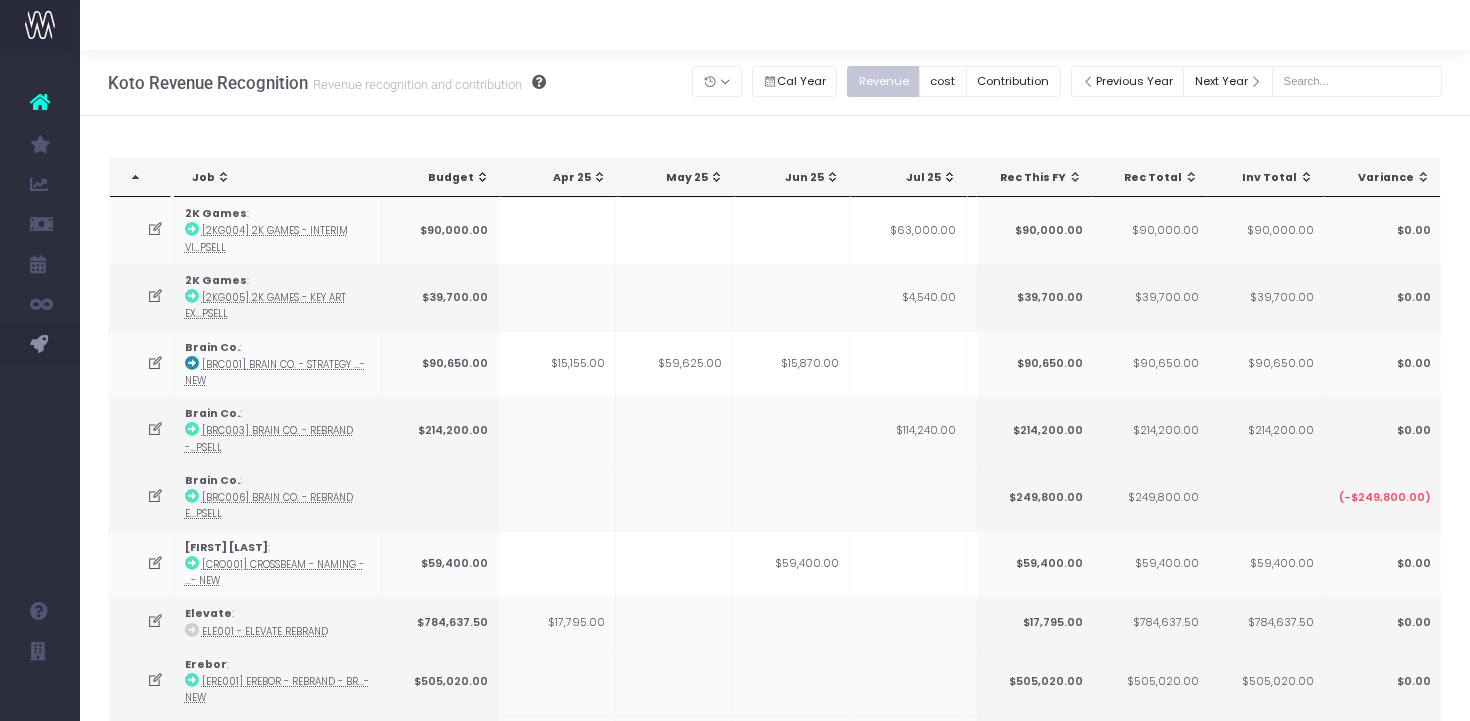 click on "[MONTH] [YEAR]" at bounding box center [913, 178] 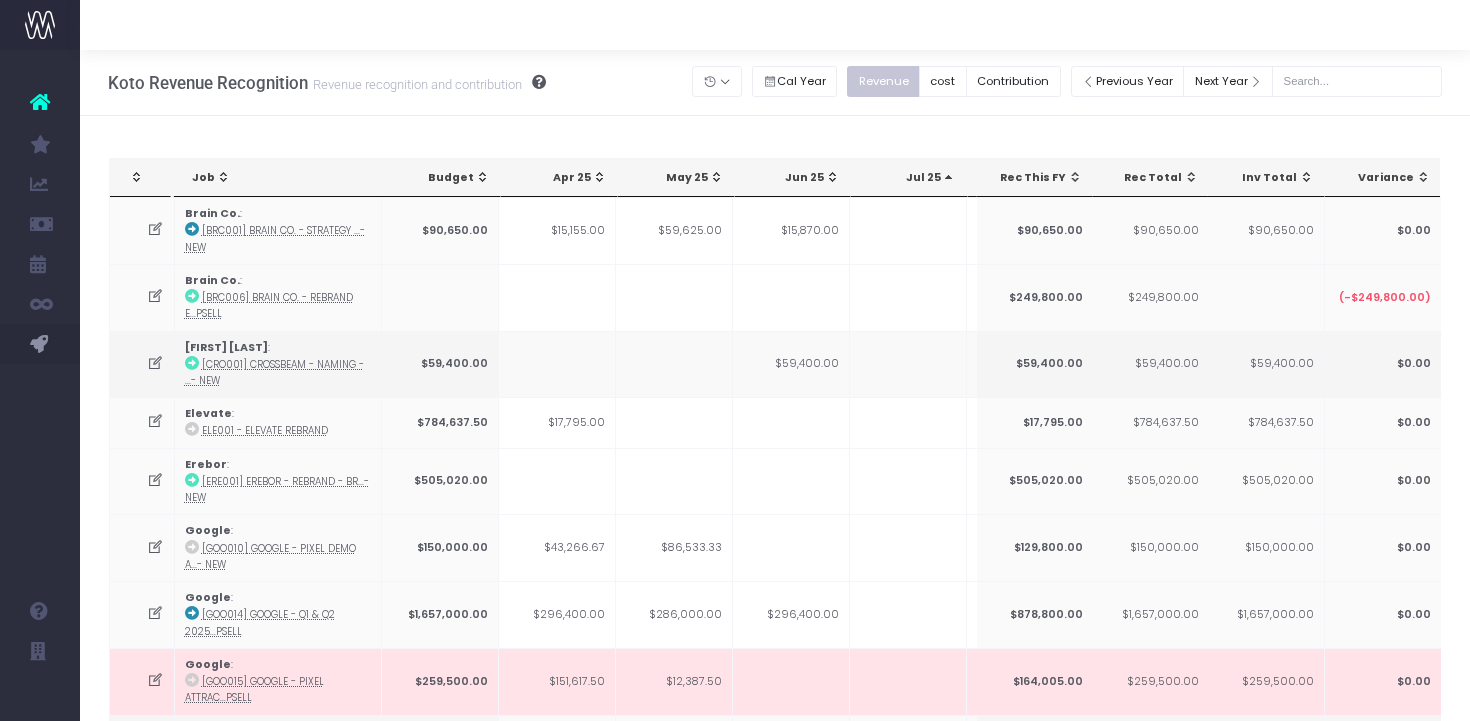click on "[MONTH] [YEAR]" at bounding box center [913, 178] 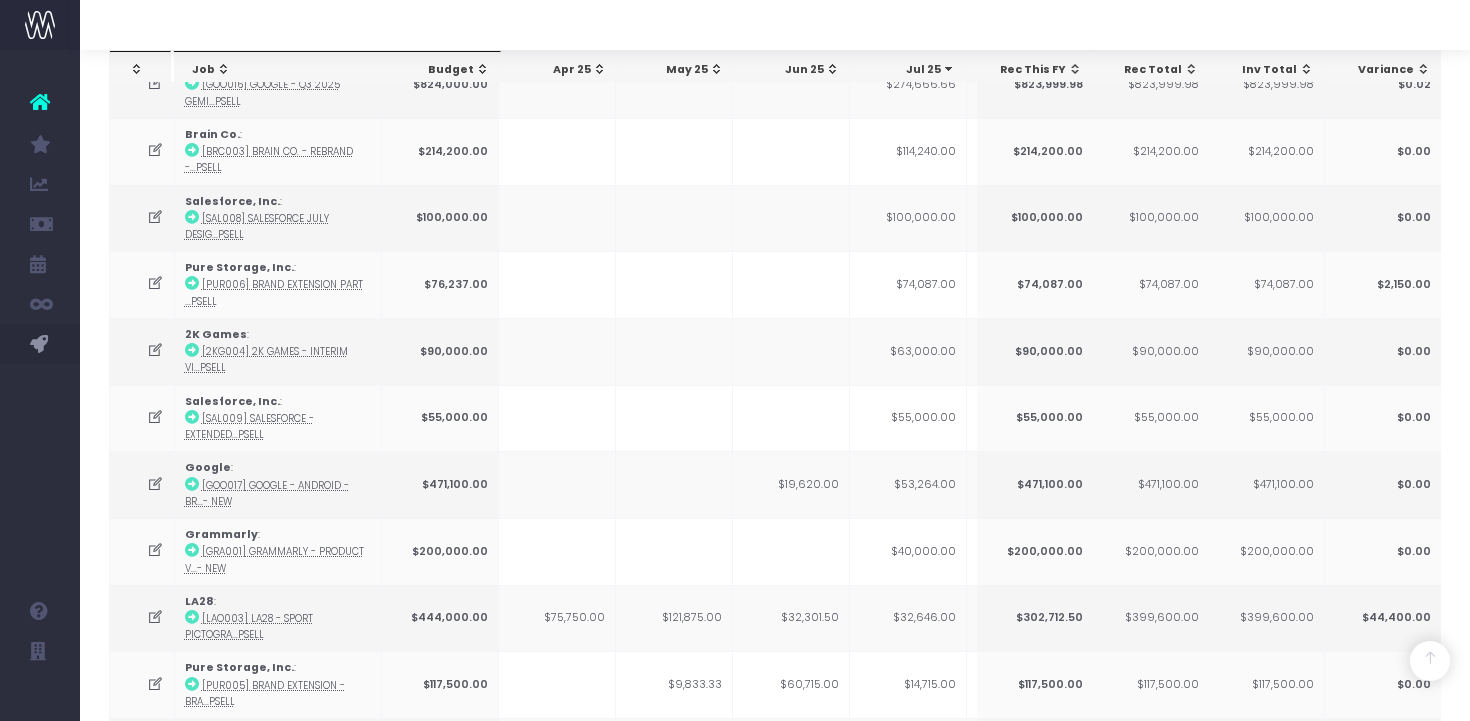 scroll, scrollTop: 0, scrollLeft: 0, axis: both 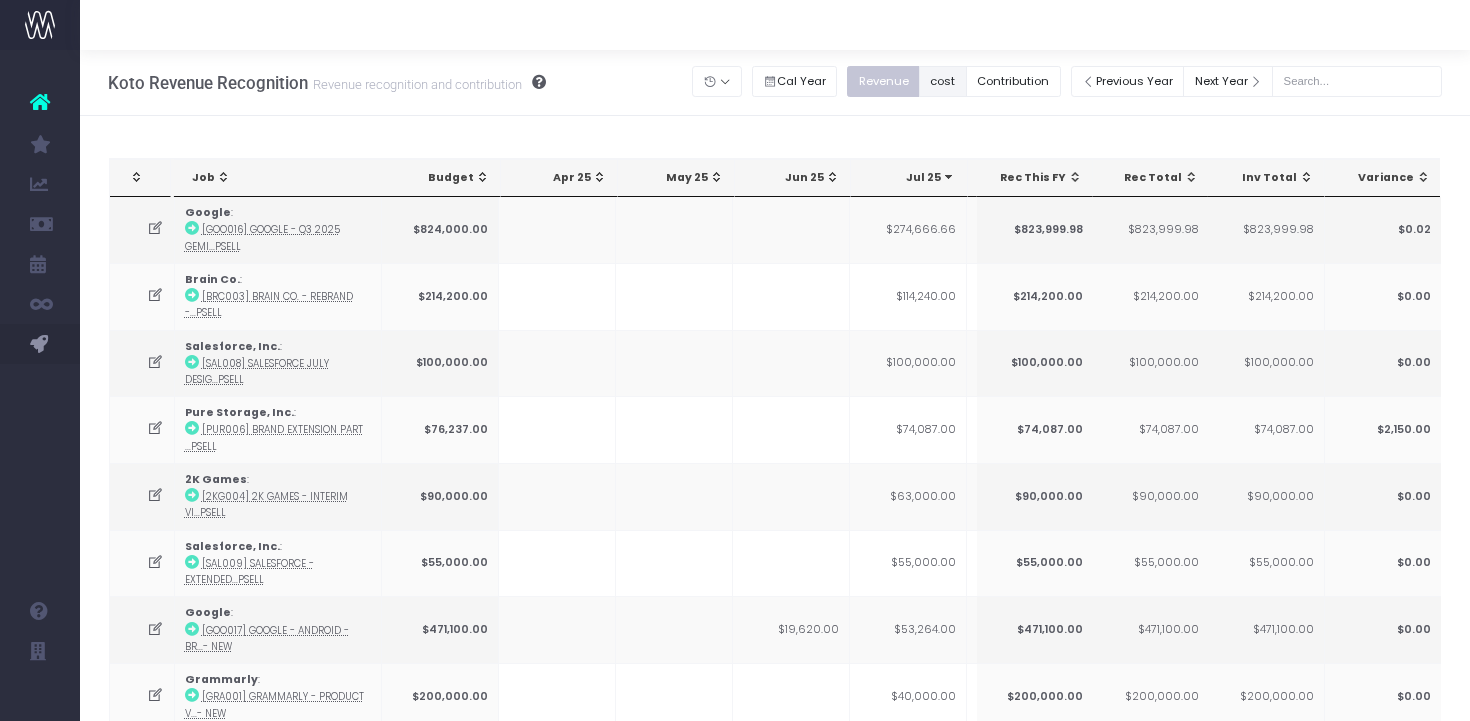 click on "cost" at bounding box center [943, 81] 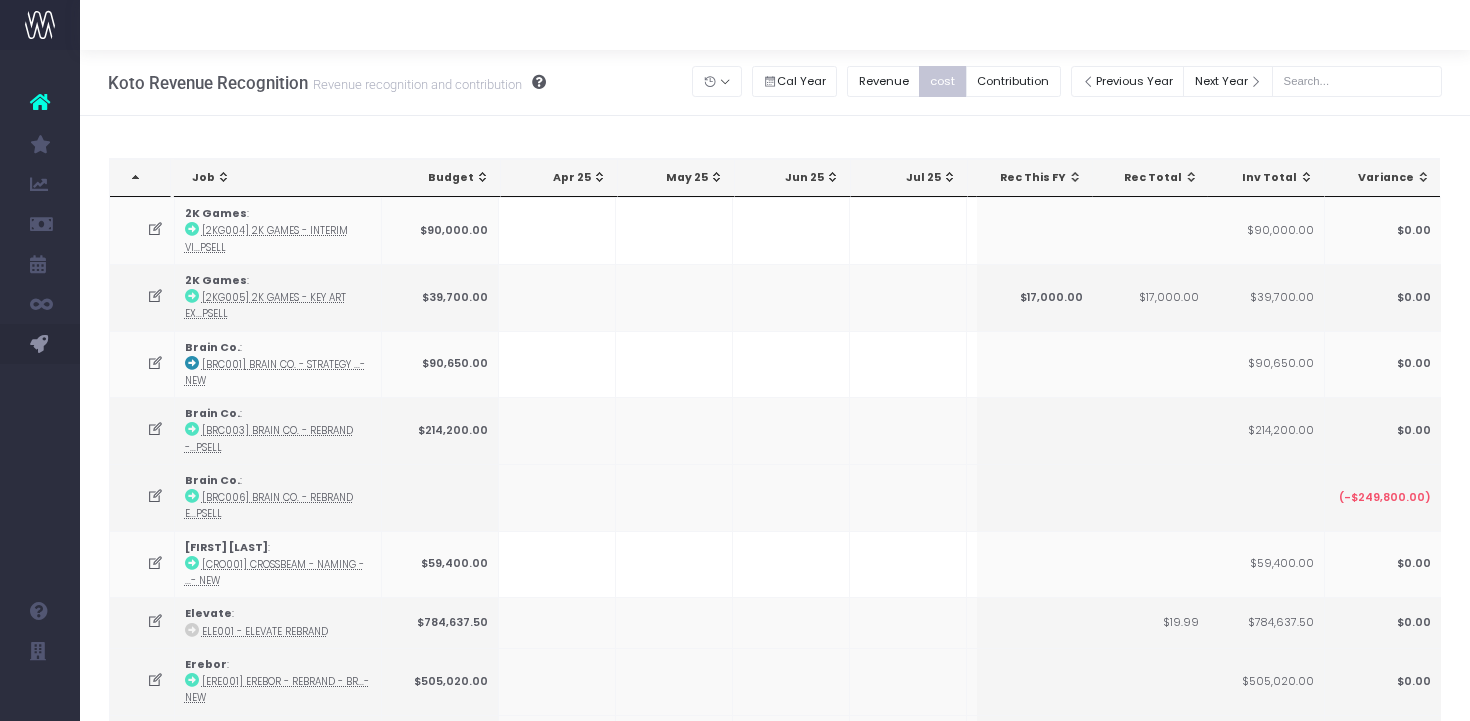 click on "[MONTH] [YEAR]" at bounding box center [913, 178] 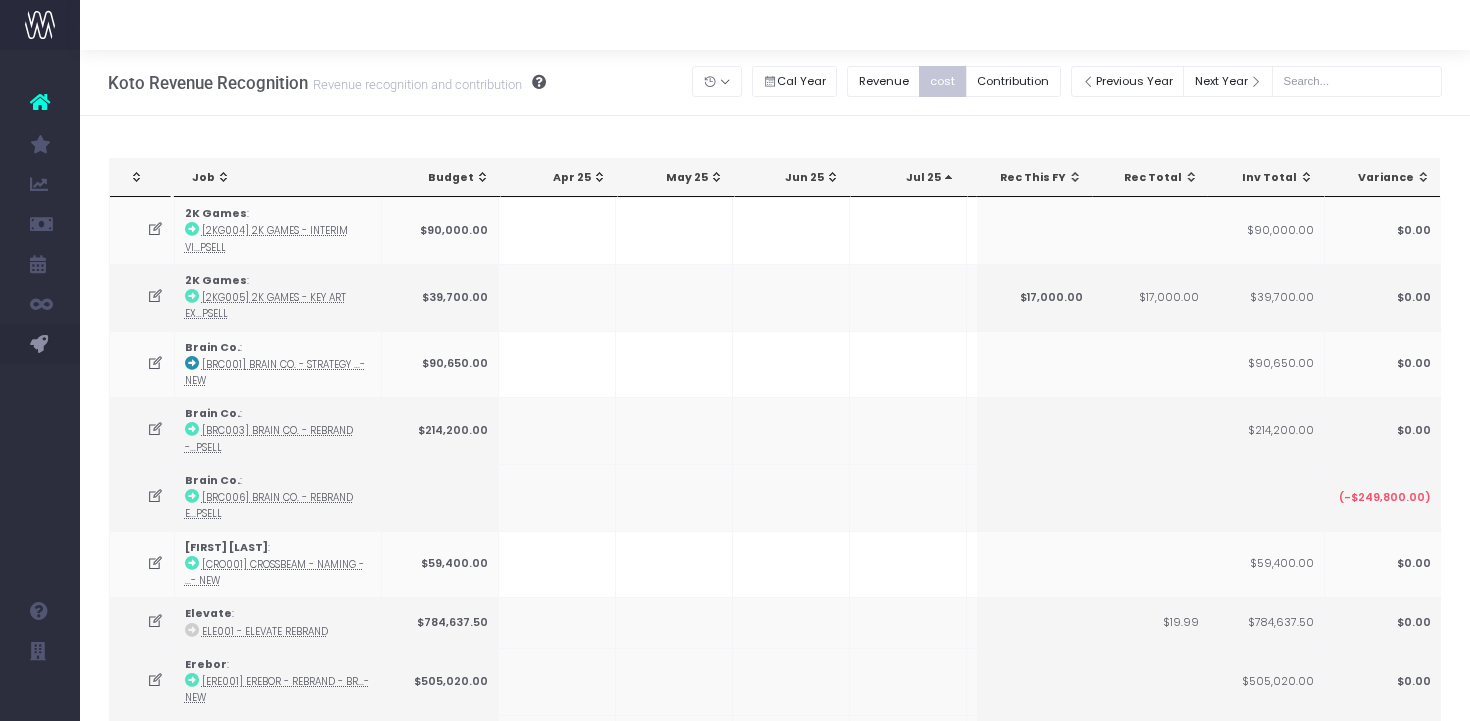 click on "[MONTH] [YEAR]" at bounding box center [913, 178] 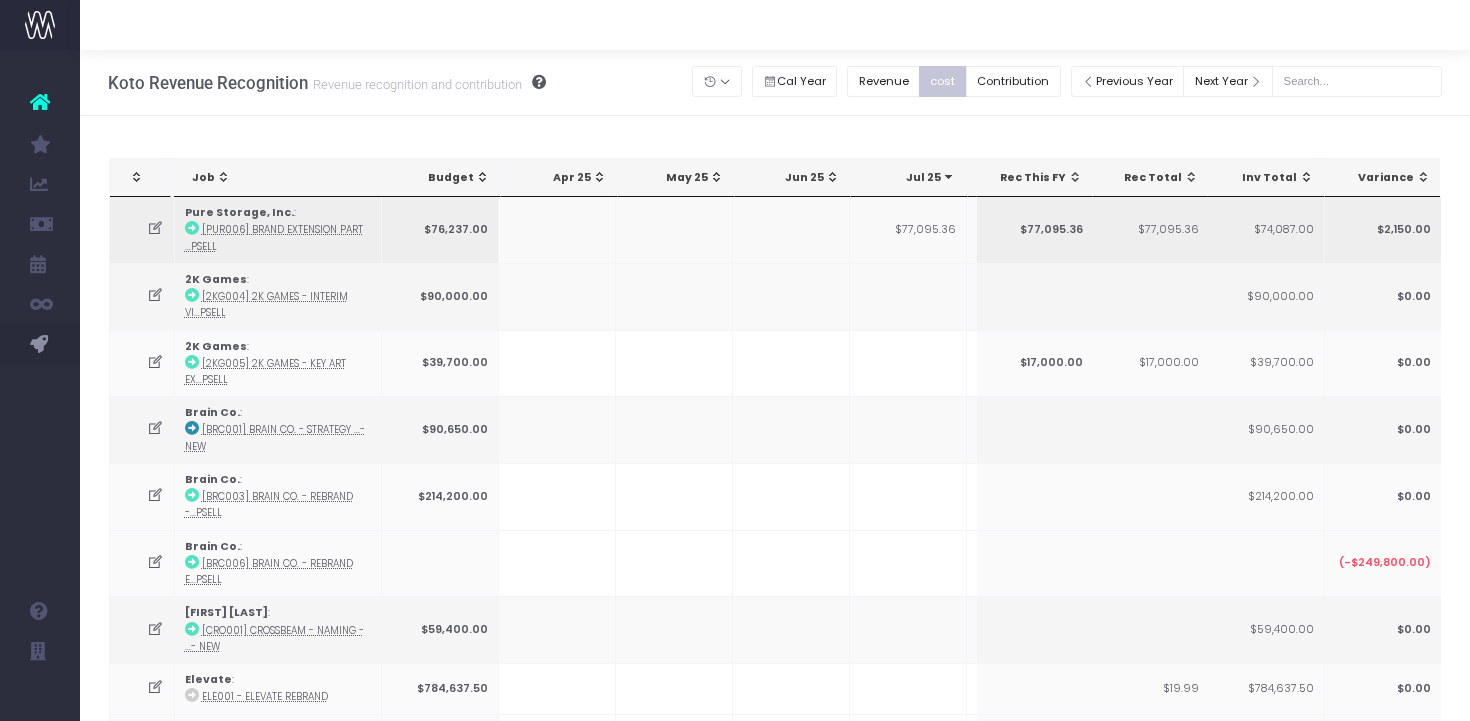 click on "Pure Storage, Inc. :   [PUR006] Brand Extension Part ...psell" at bounding box center (278, 230) 